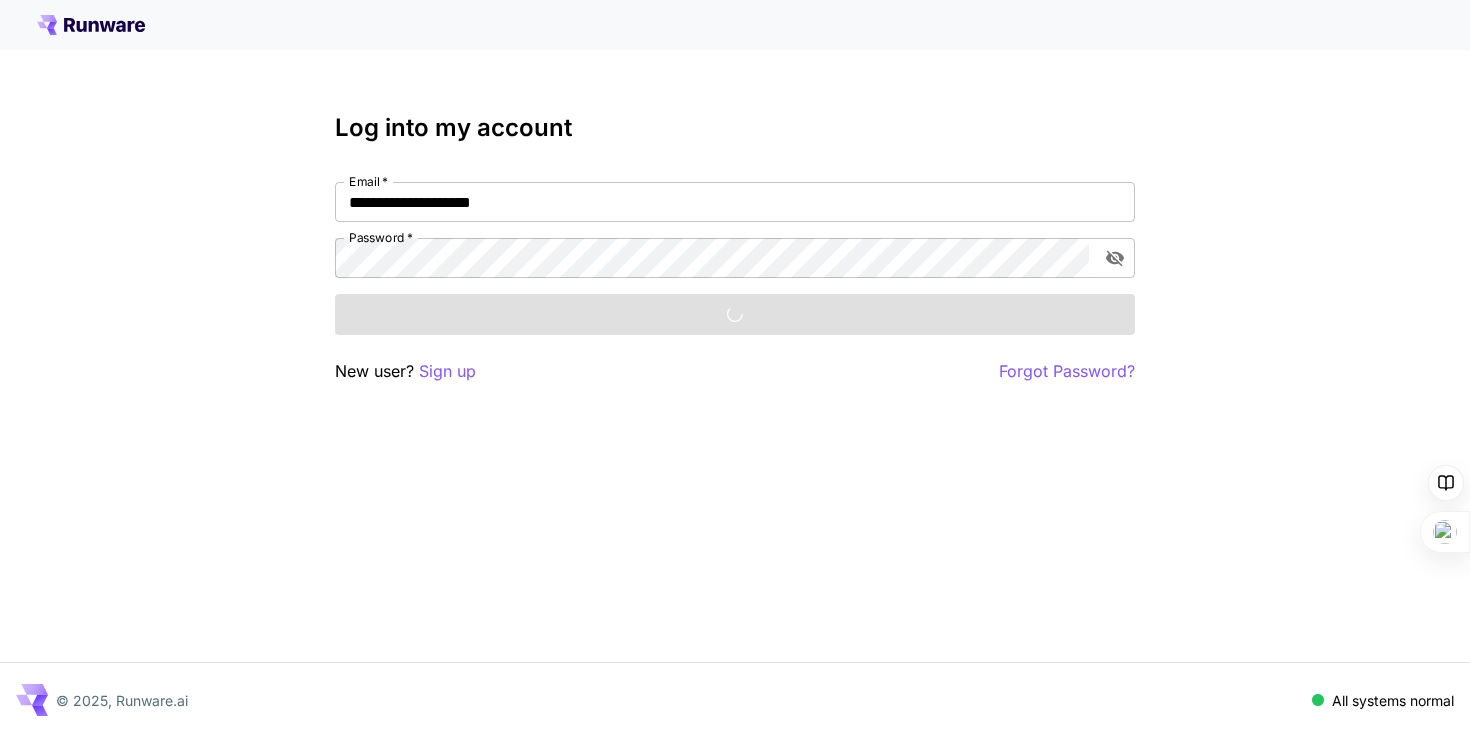 scroll, scrollTop: 0, scrollLeft: 0, axis: both 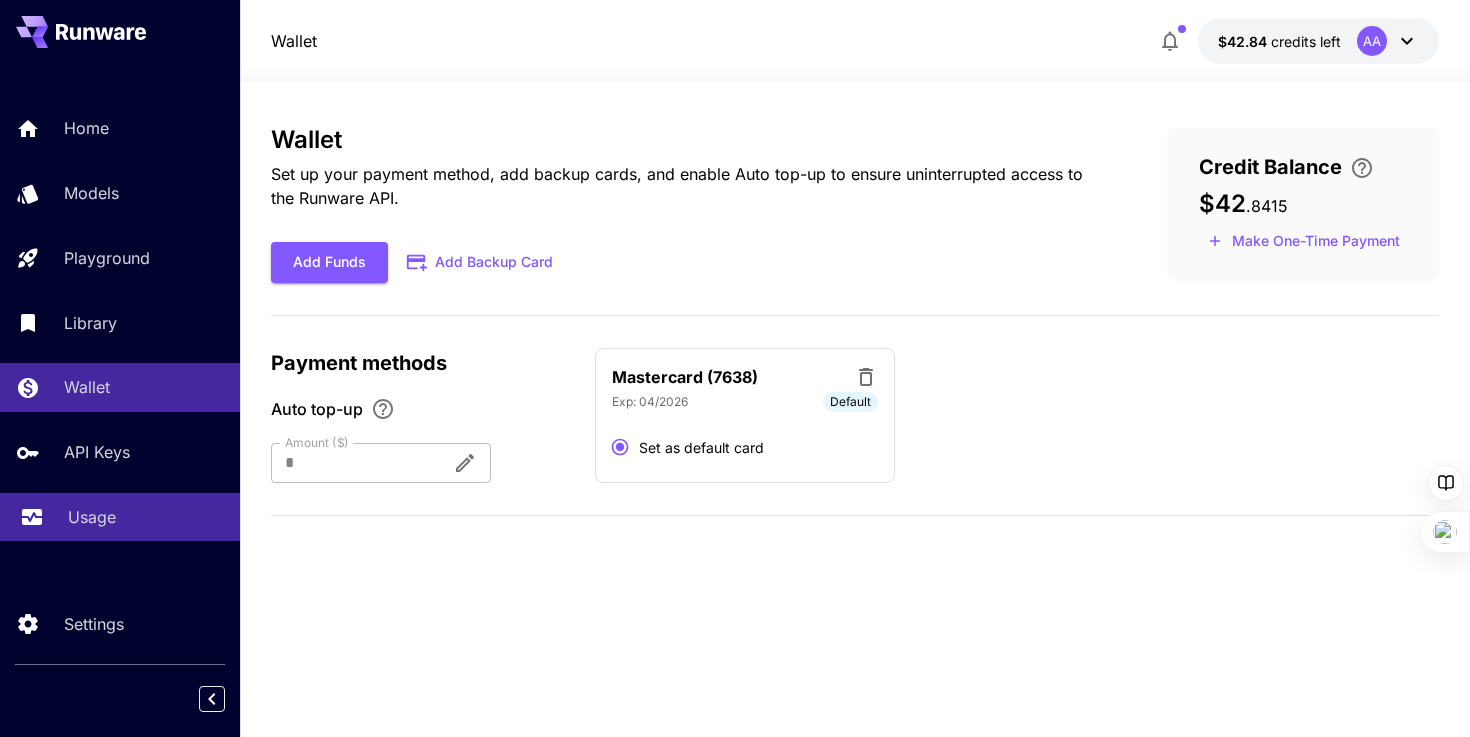 click on "Usage" at bounding box center [120, 517] 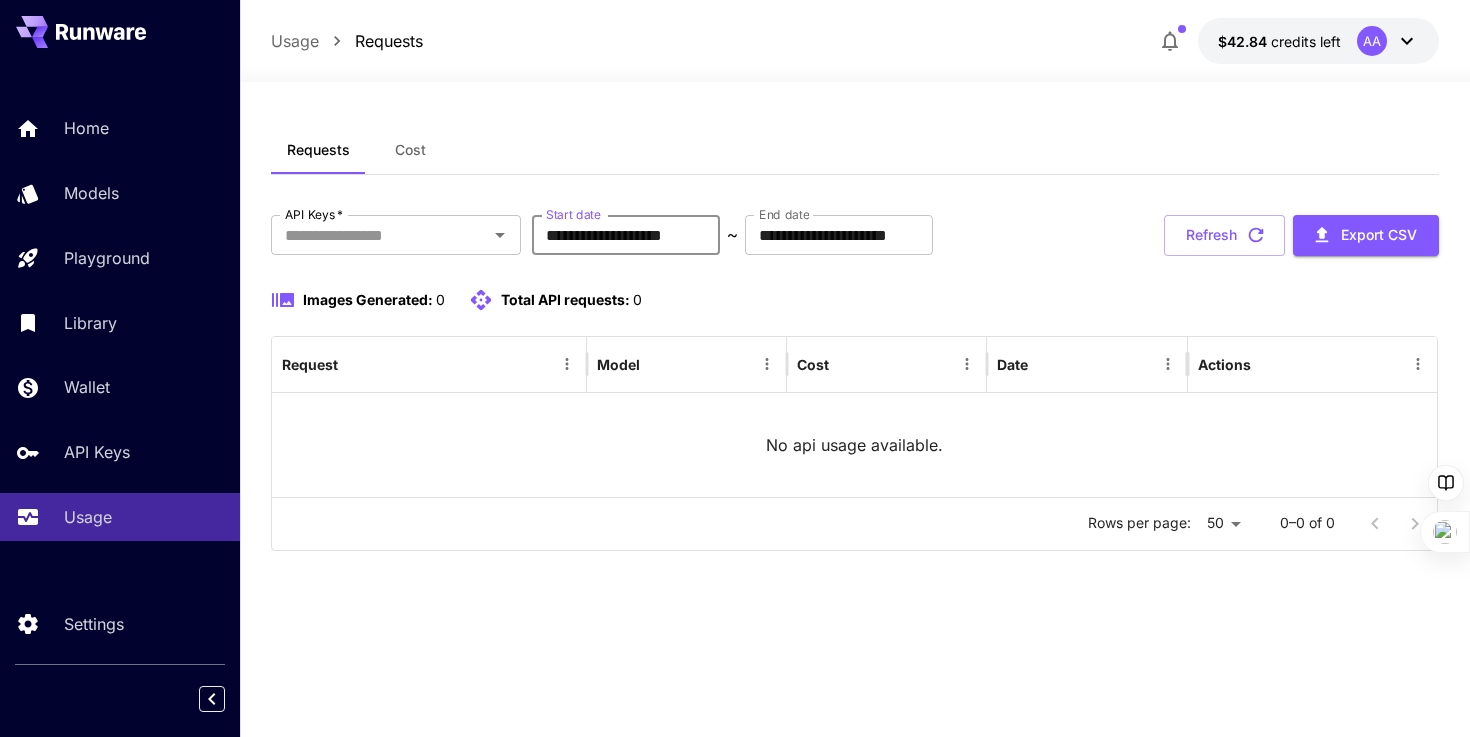 click on "**********" at bounding box center [626, 235] 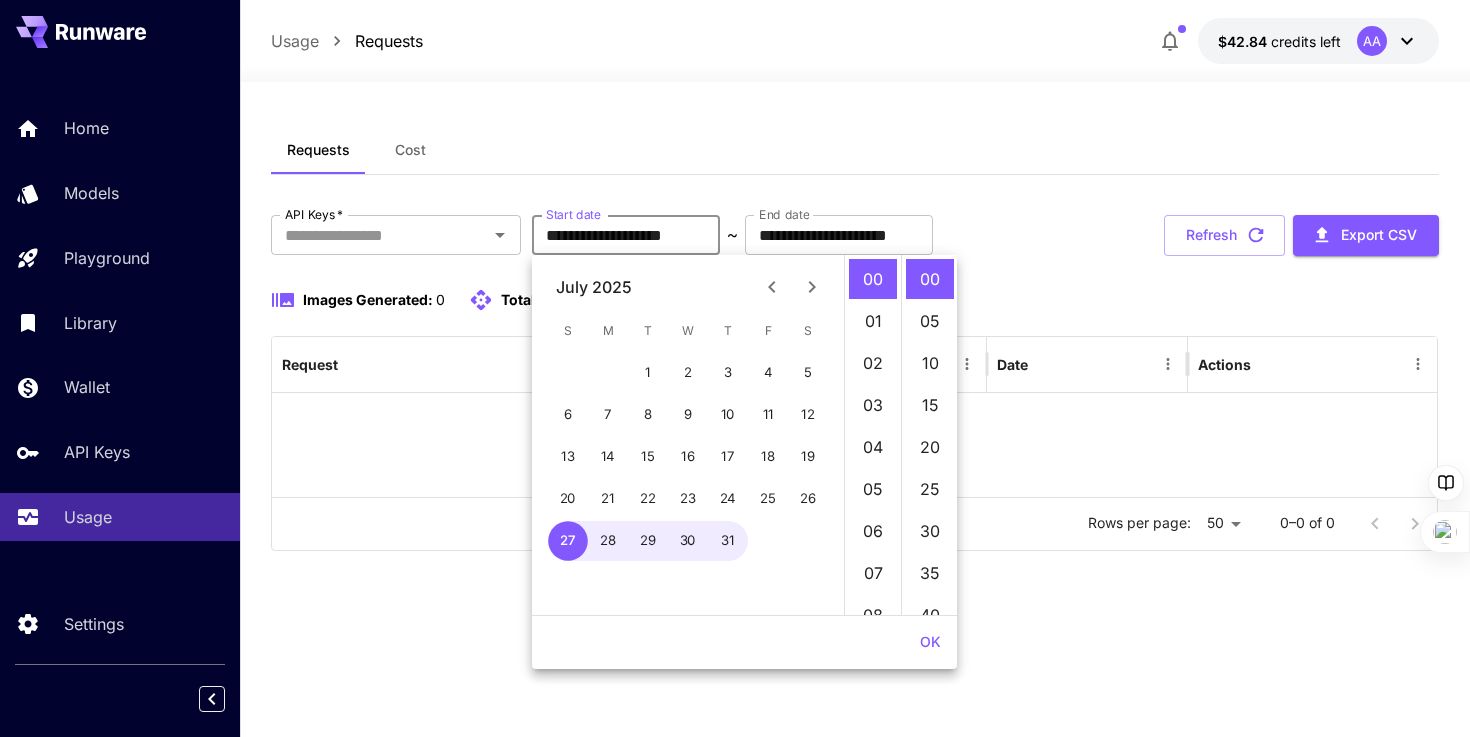 click on "**********" at bounding box center [626, 235] 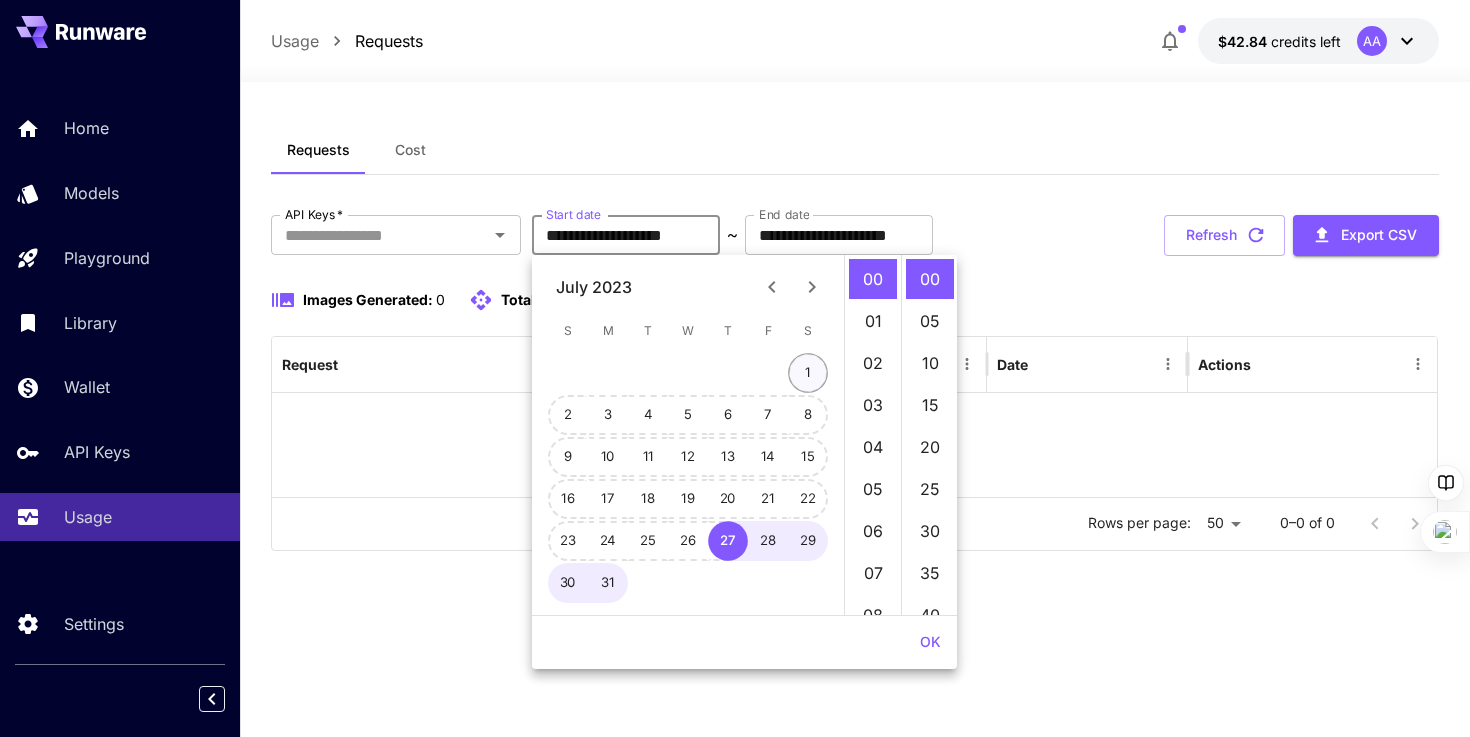 click on "1" at bounding box center [808, 373] 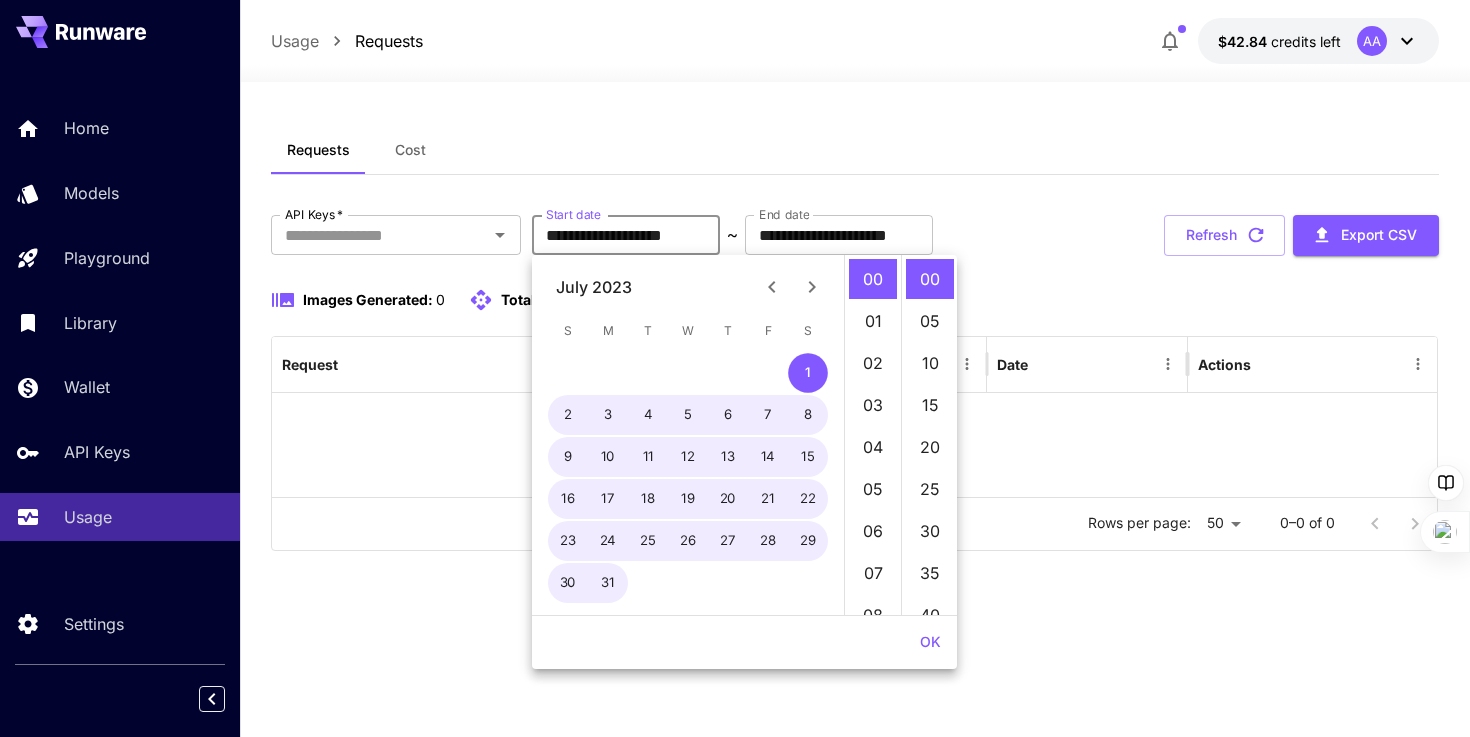 click on "OK" at bounding box center (930, 642) 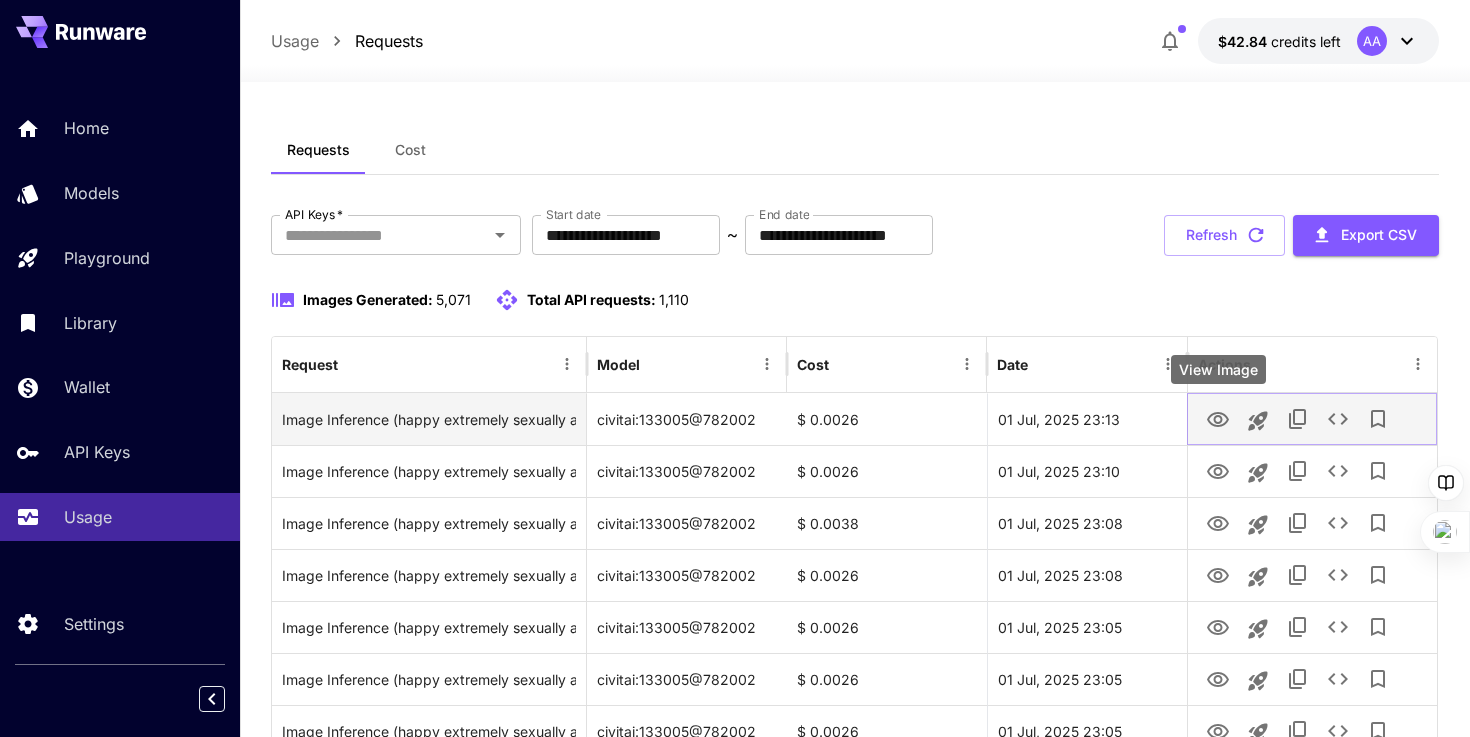 click 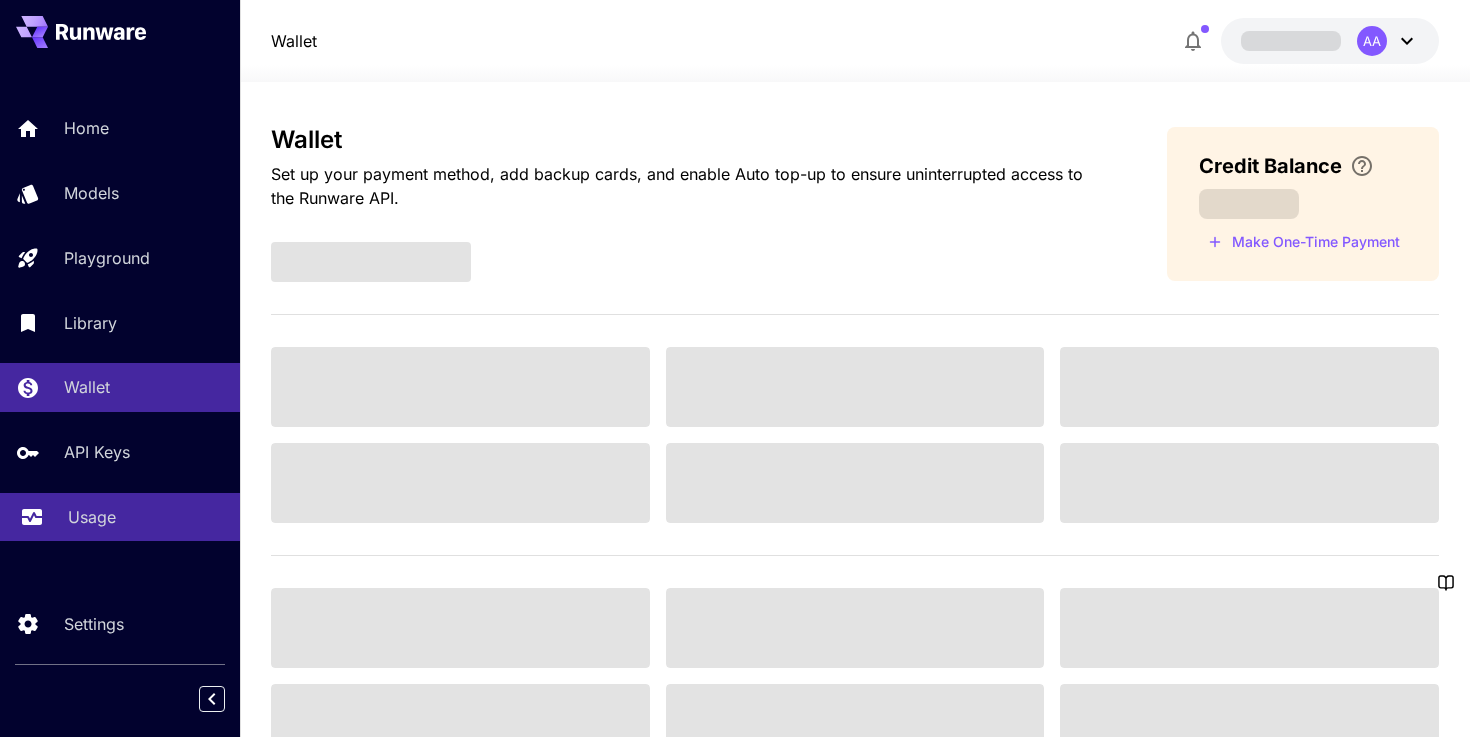 scroll, scrollTop: 0, scrollLeft: 0, axis: both 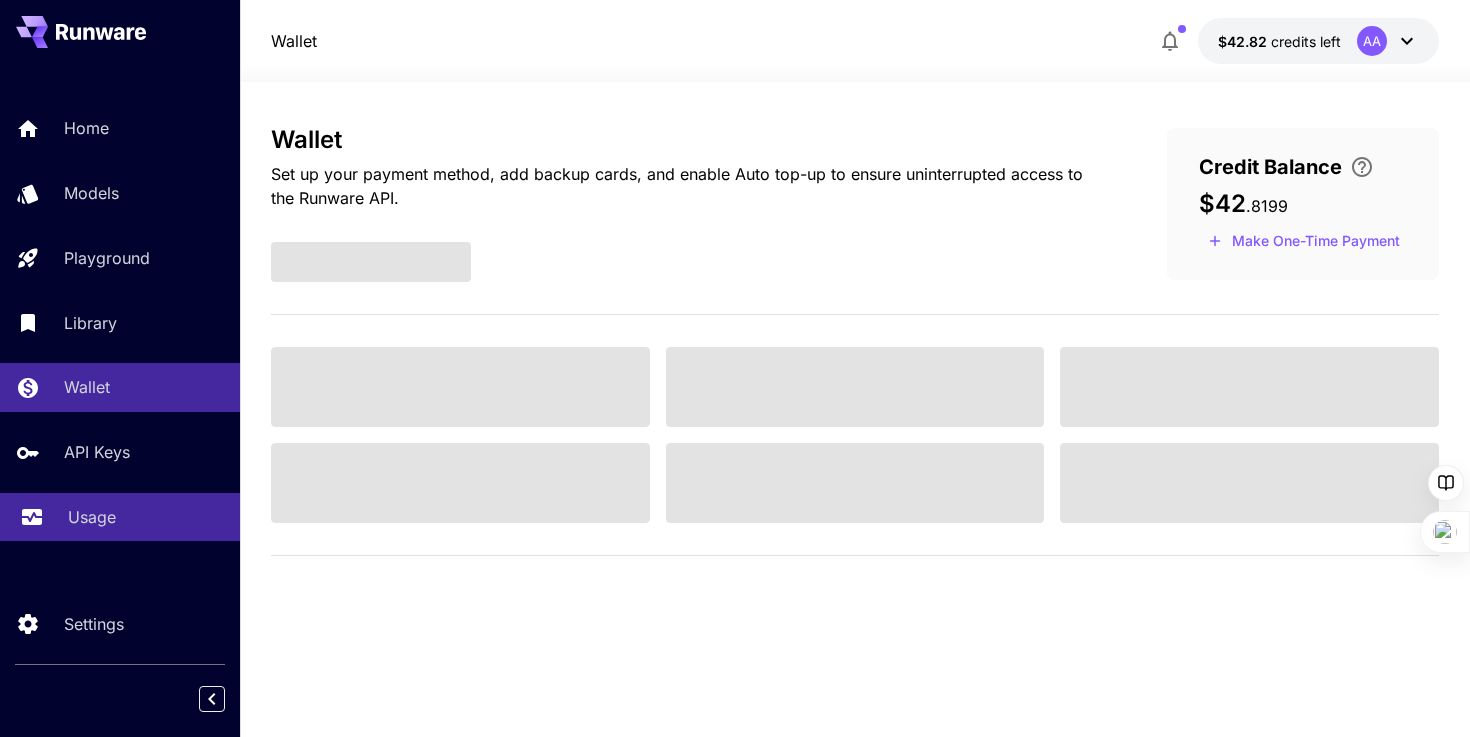 click on "Usage" at bounding box center (92, 517) 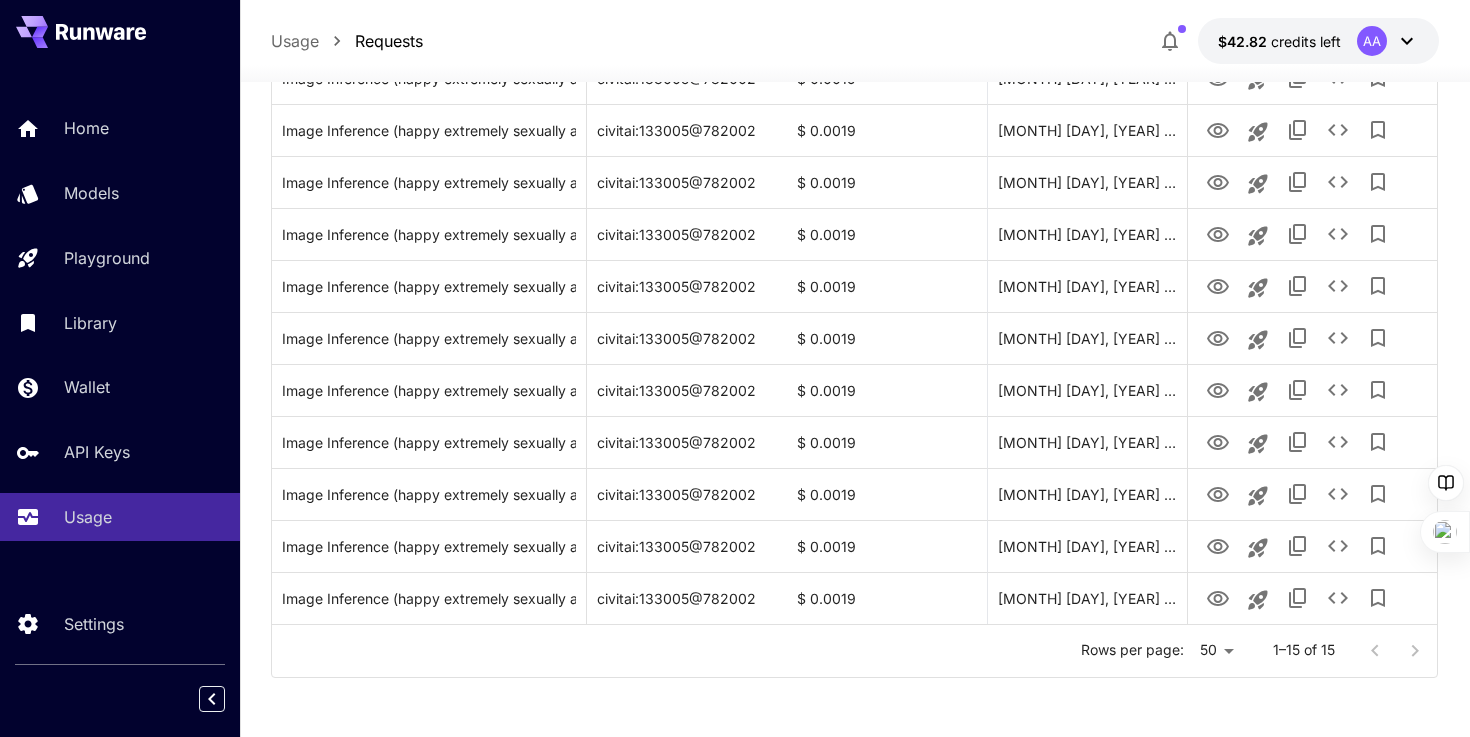 scroll, scrollTop: 0, scrollLeft: 0, axis: both 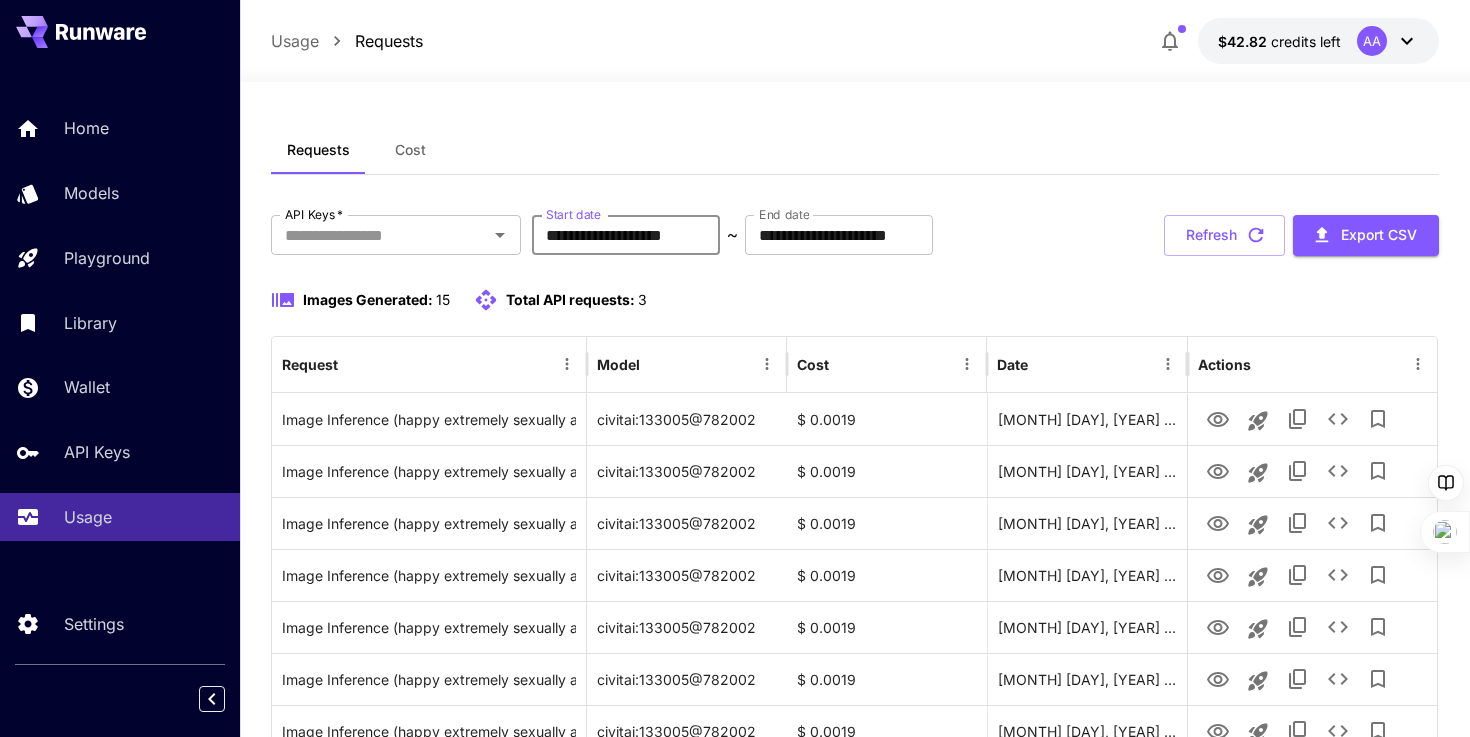 click on "**********" at bounding box center [626, 235] 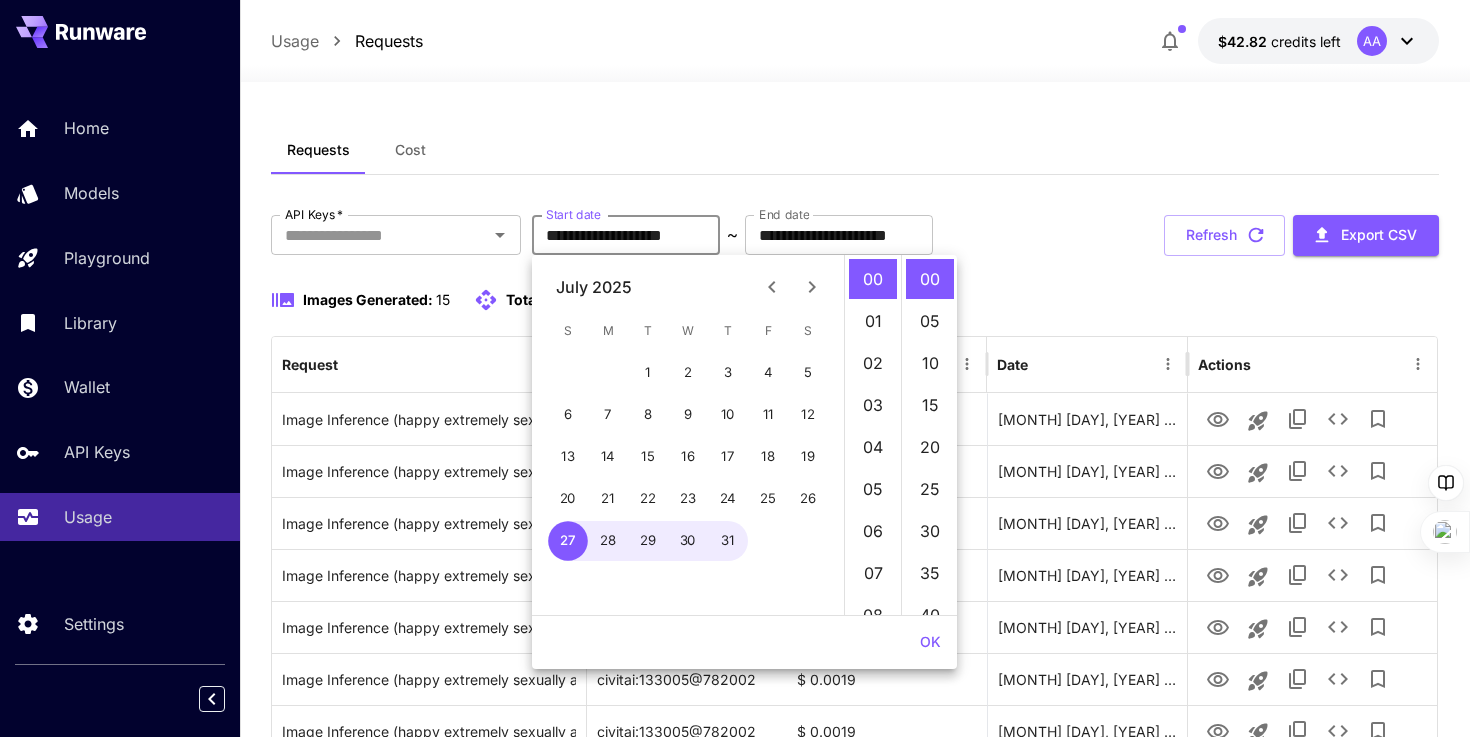 click on "**********" at bounding box center (626, 235) 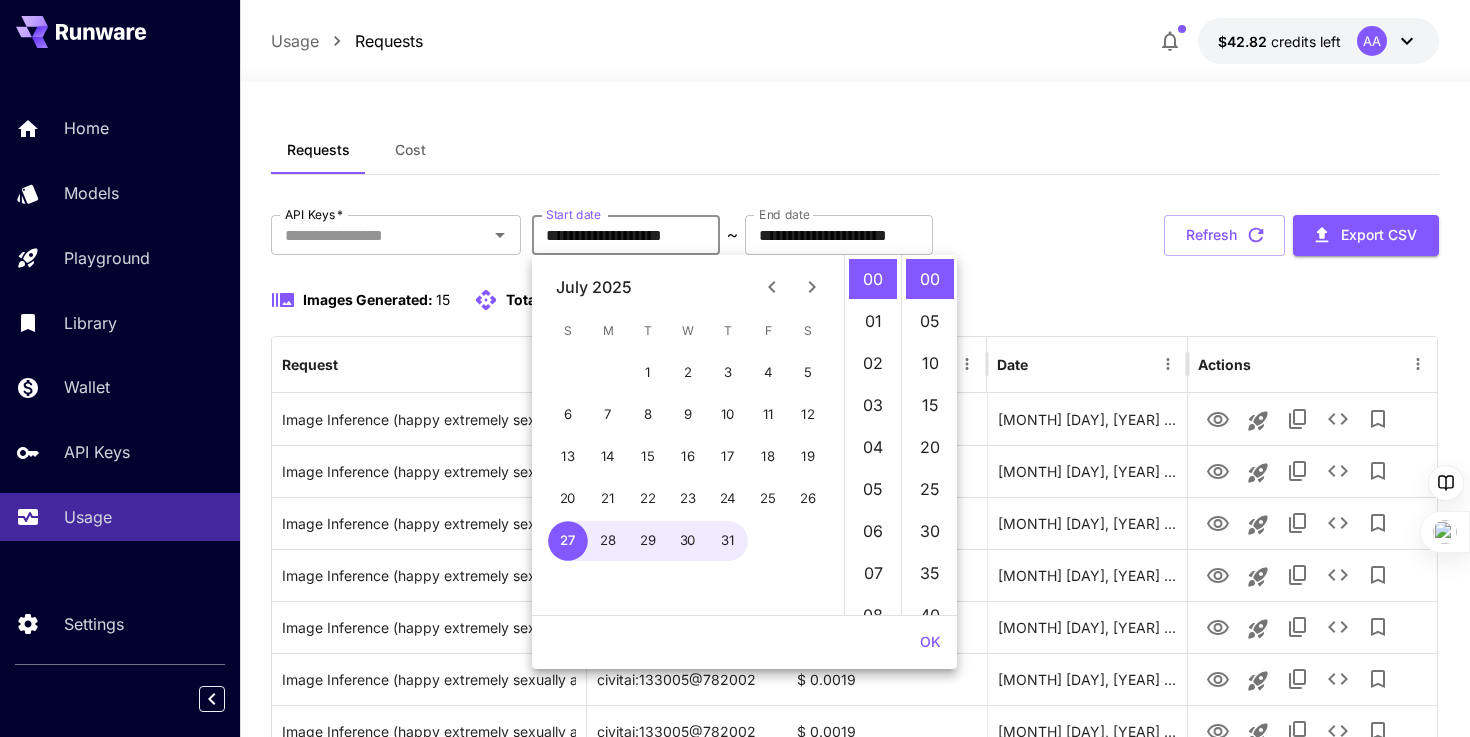 click on "**********" at bounding box center [626, 235] 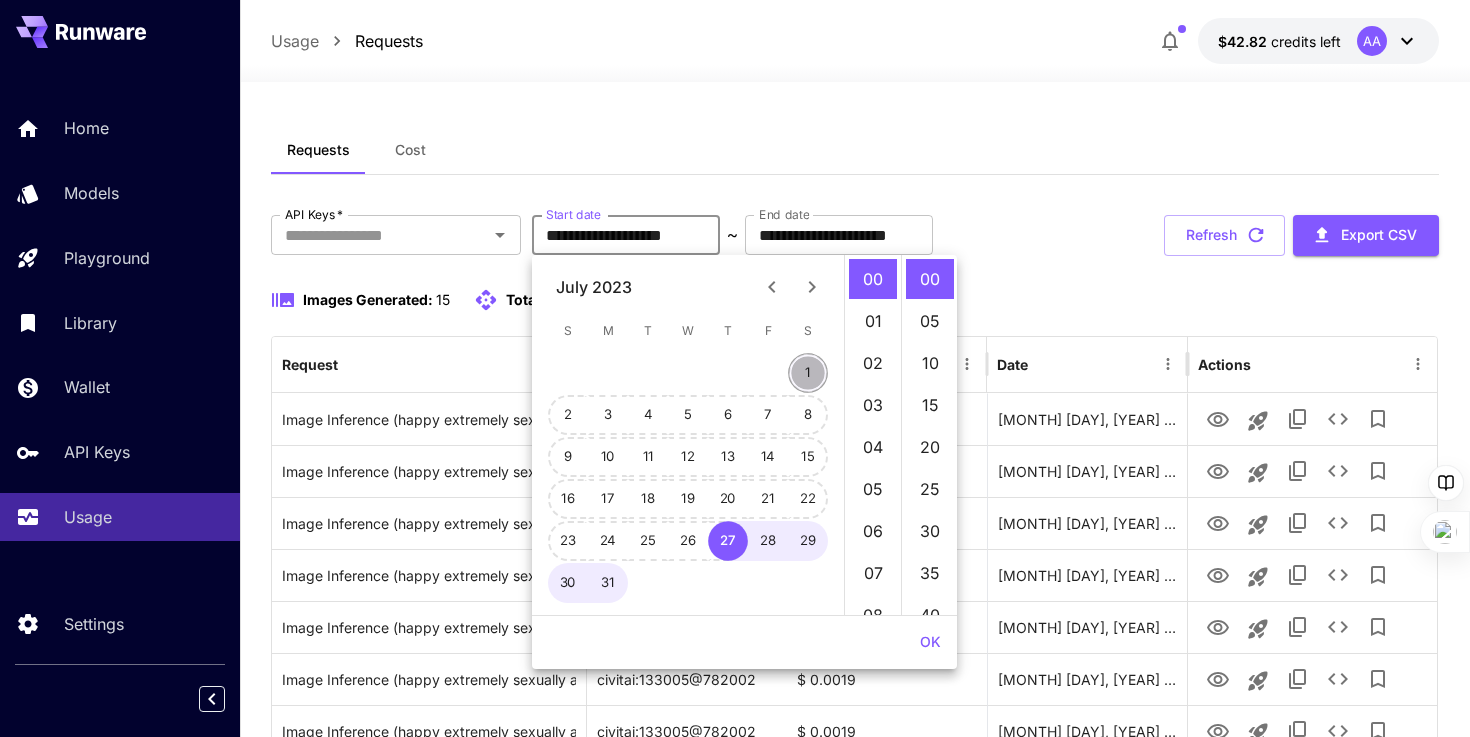 click on "1" at bounding box center [808, 373] 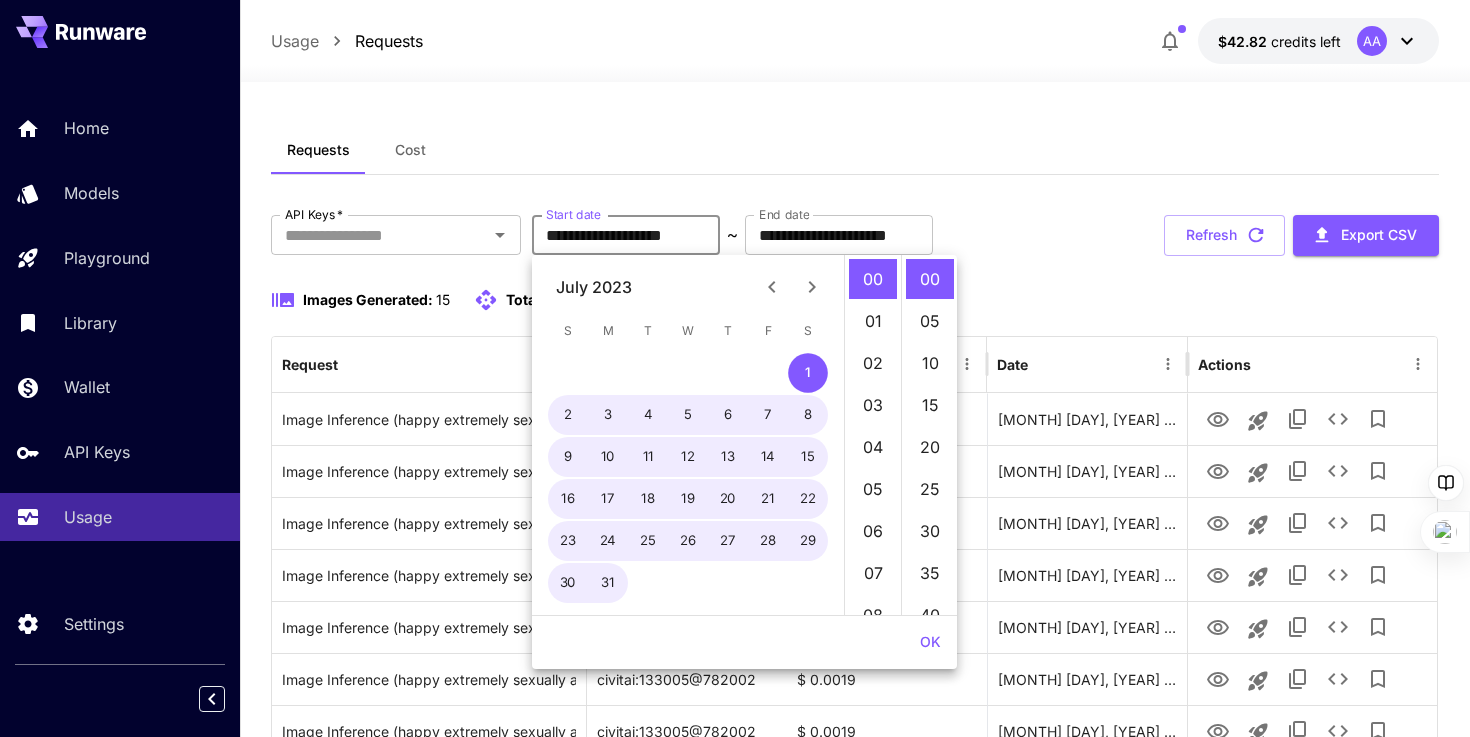 click on "OK" at bounding box center [930, 642] 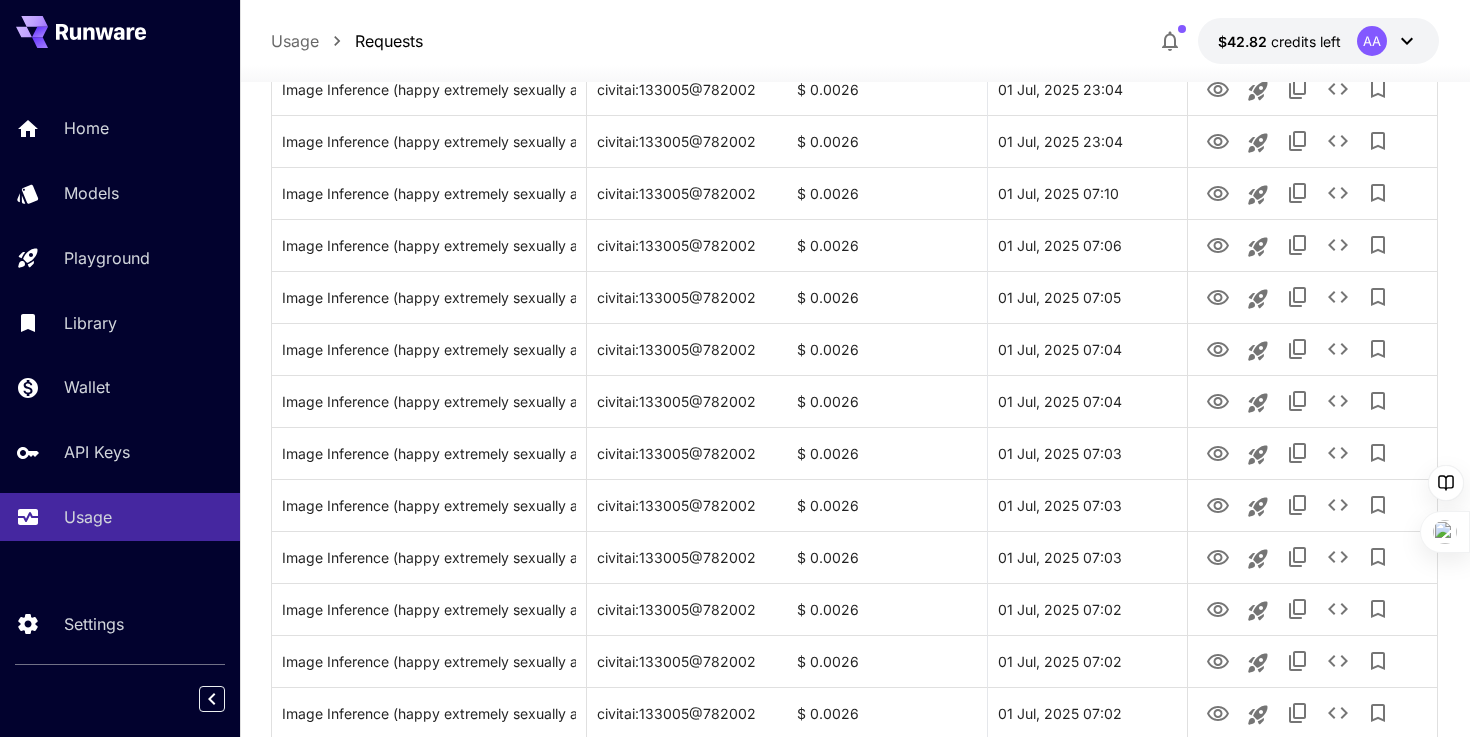 scroll, scrollTop: 2369, scrollLeft: 0, axis: vertical 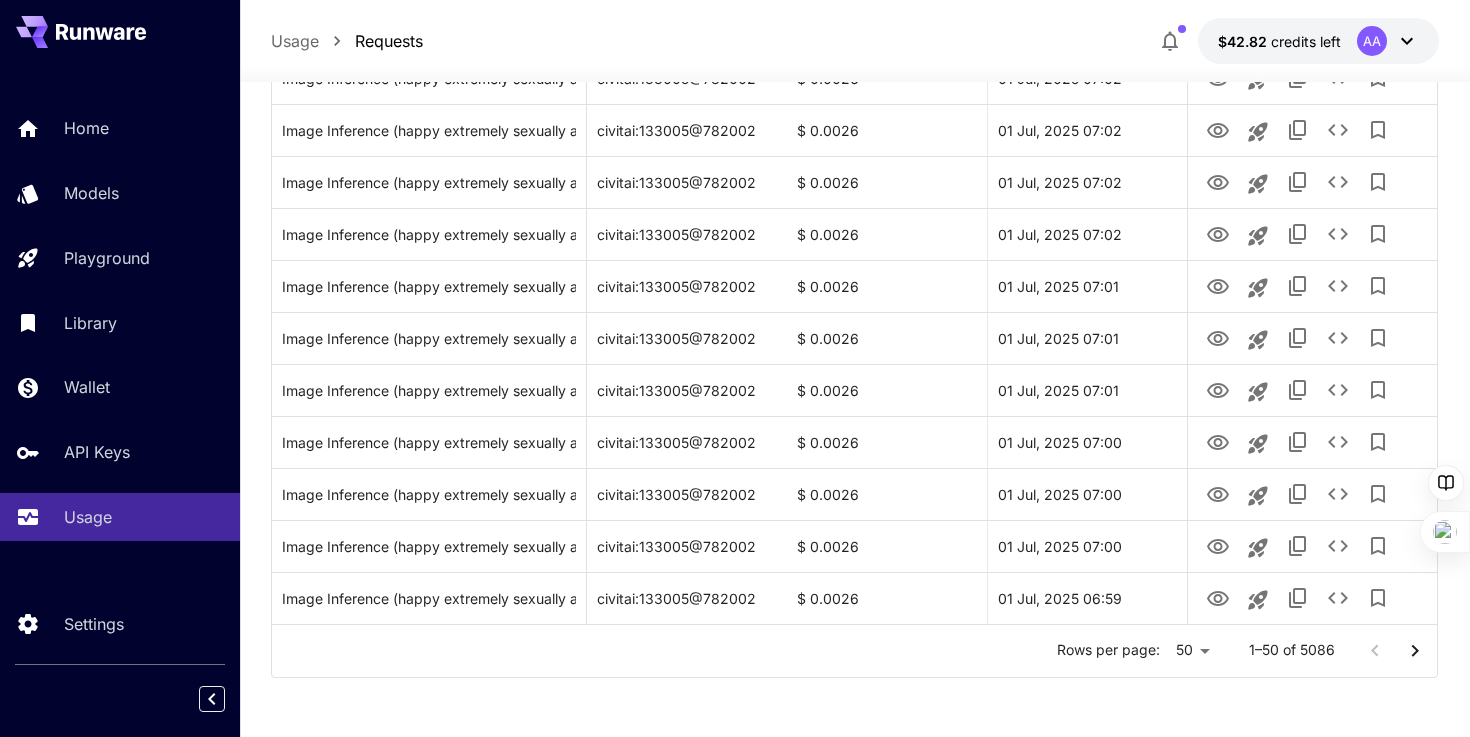 click 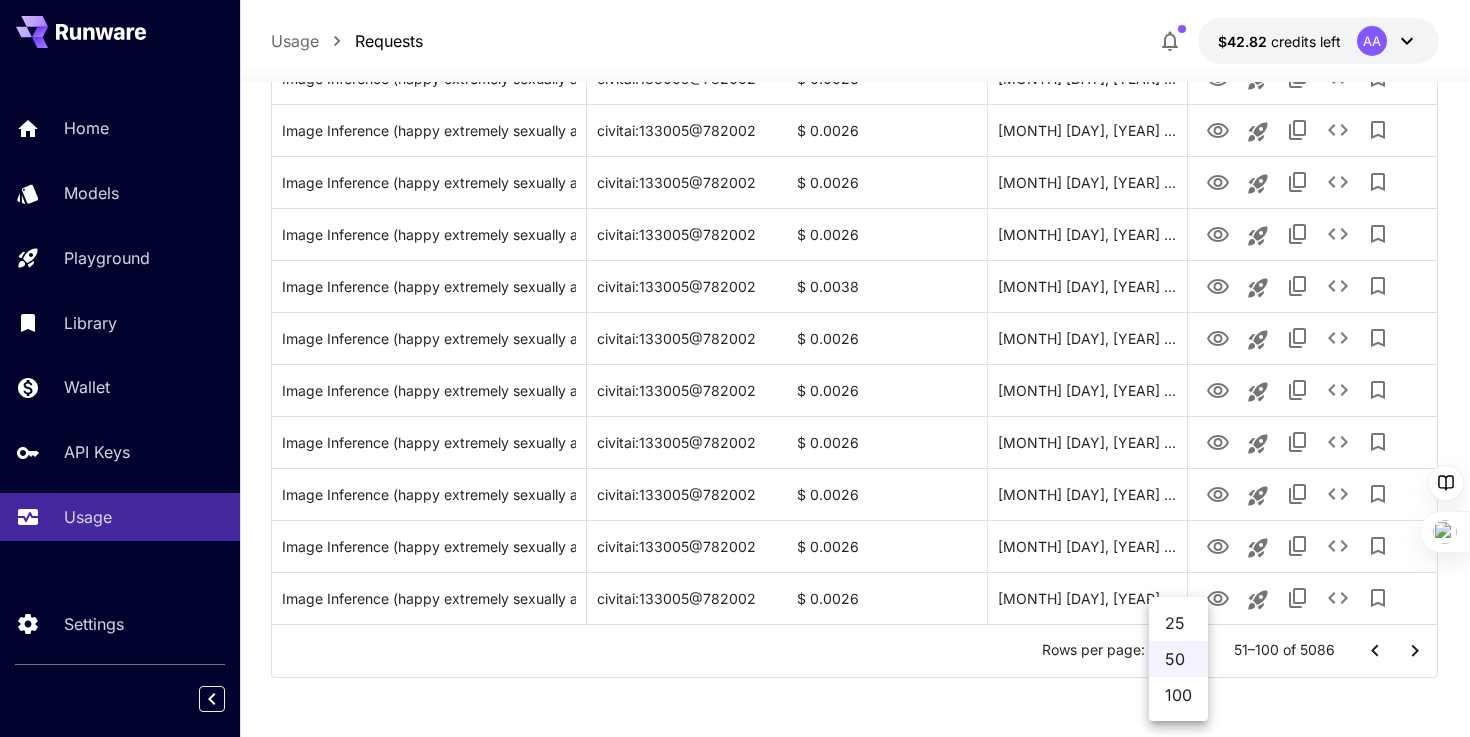 click on "**********" at bounding box center (735, -816) 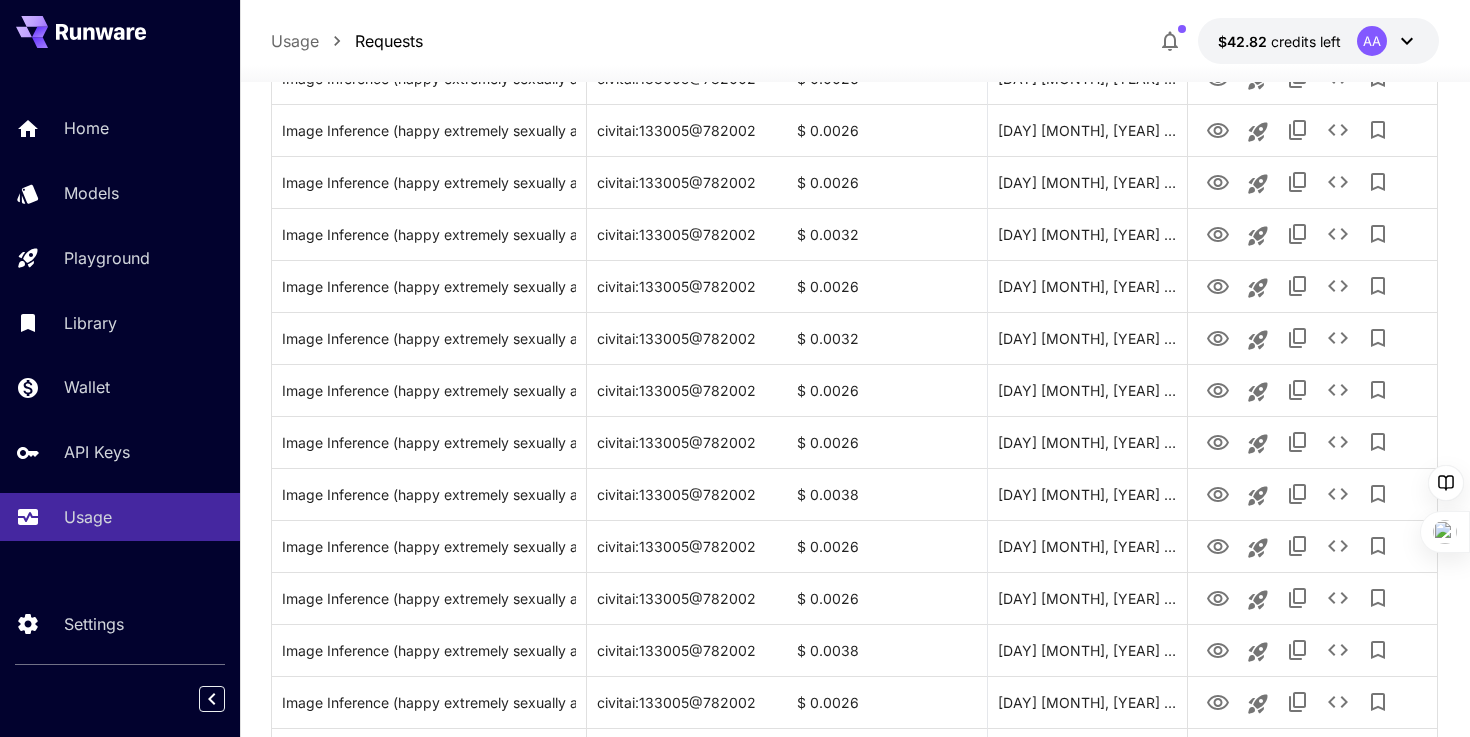 scroll, scrollTop: 4969, scrollLeft: 0, axis: vertical 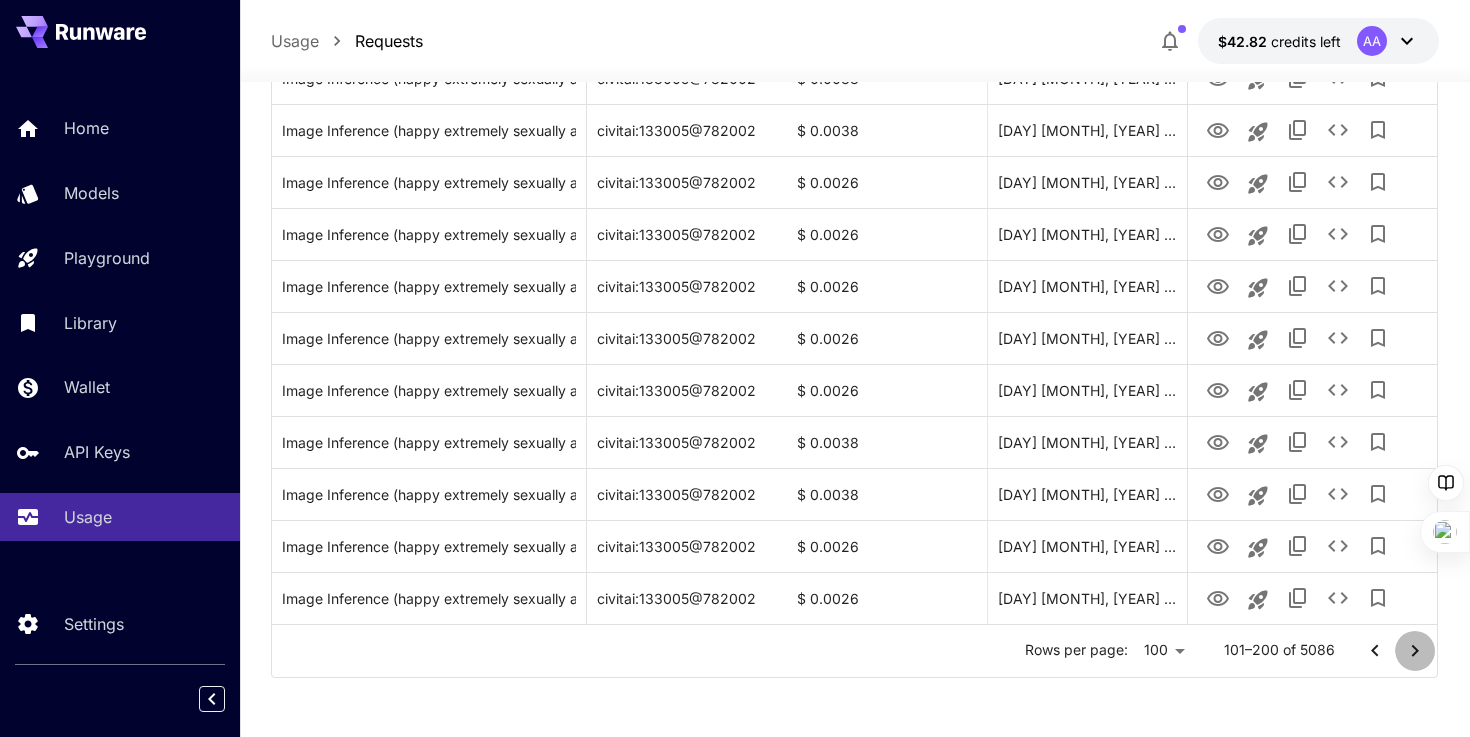 click 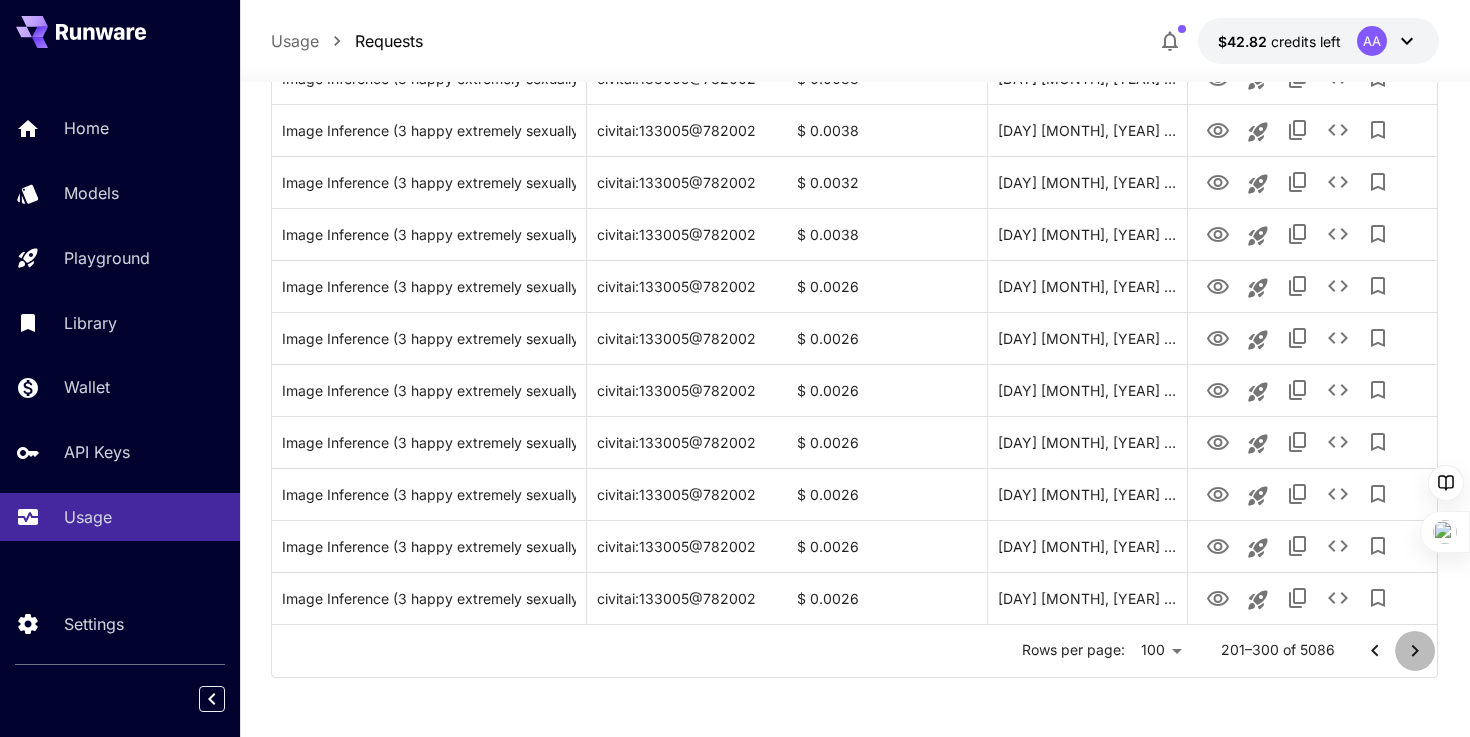 click 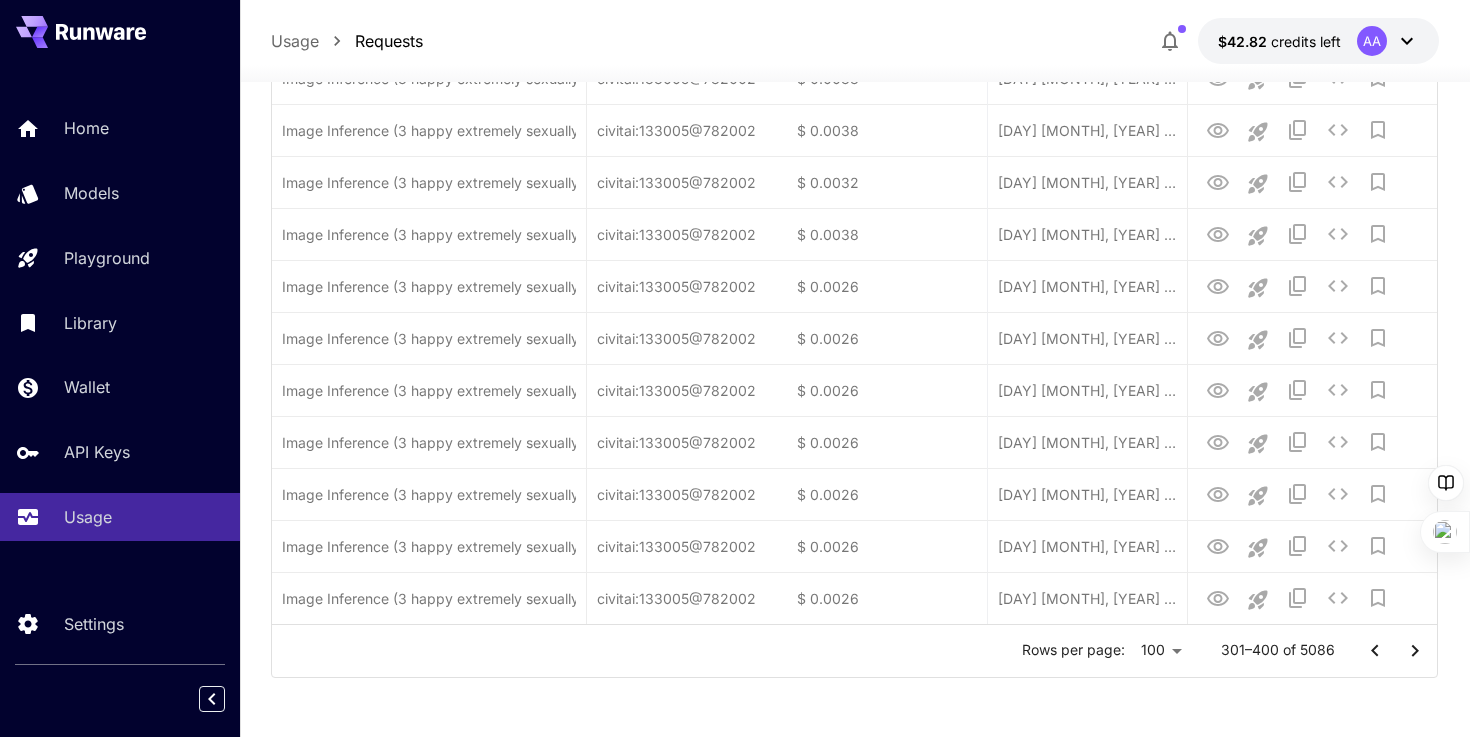 click 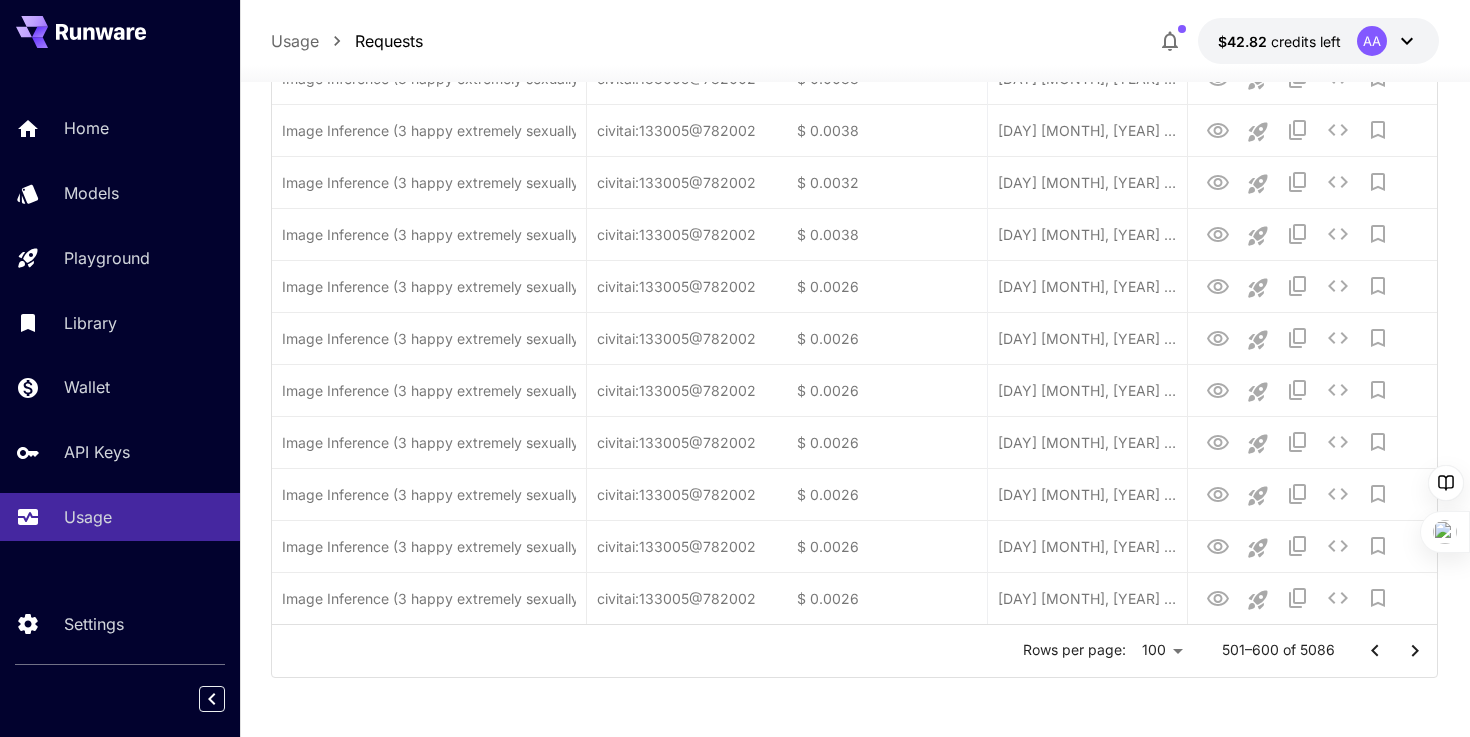 click 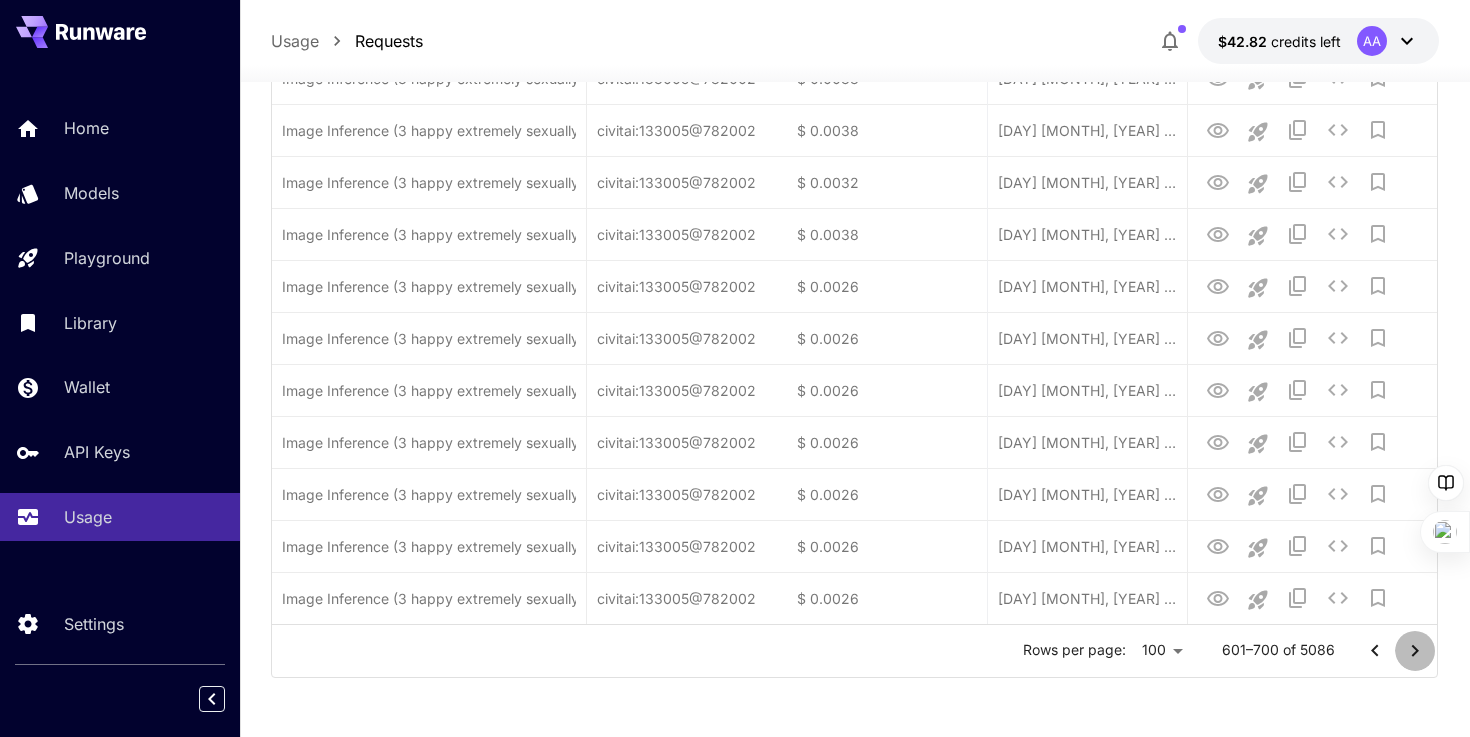 click 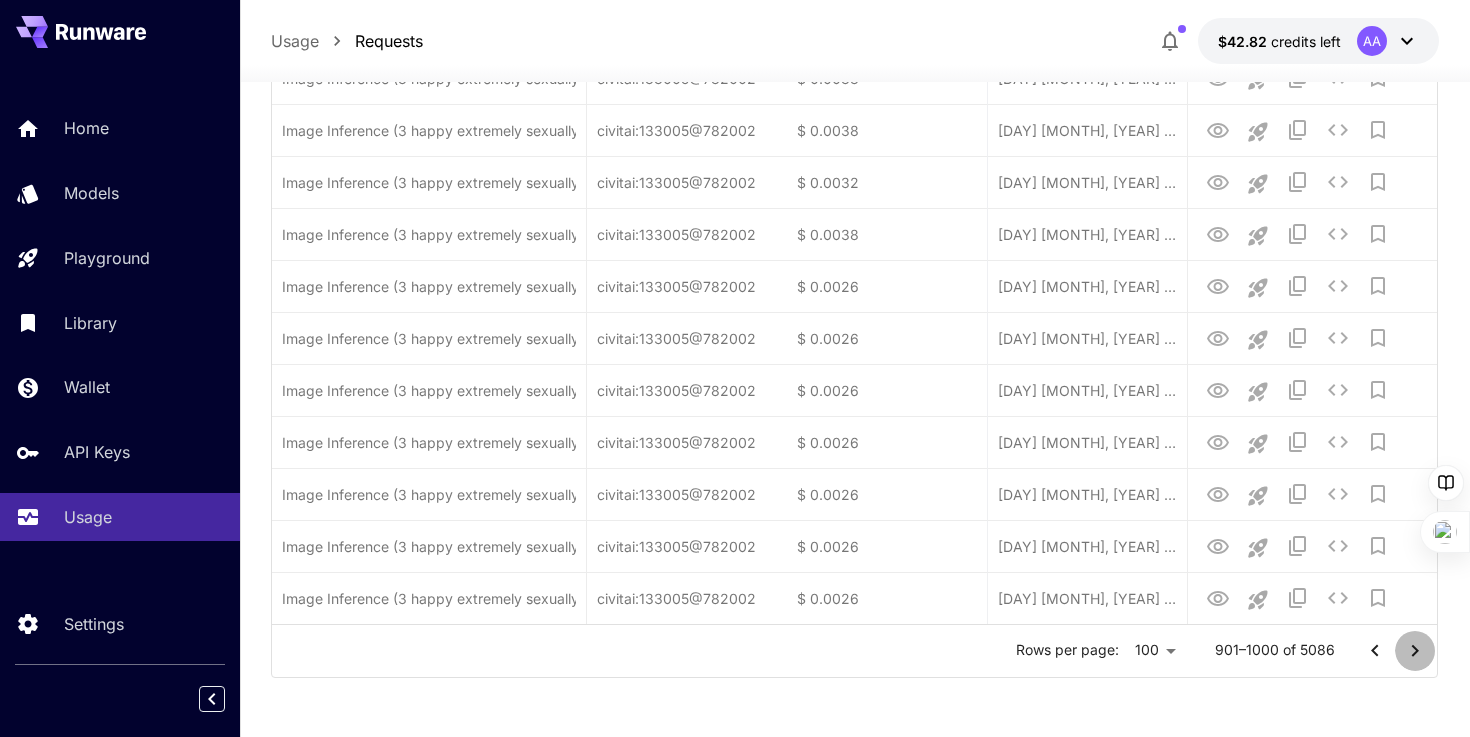 click 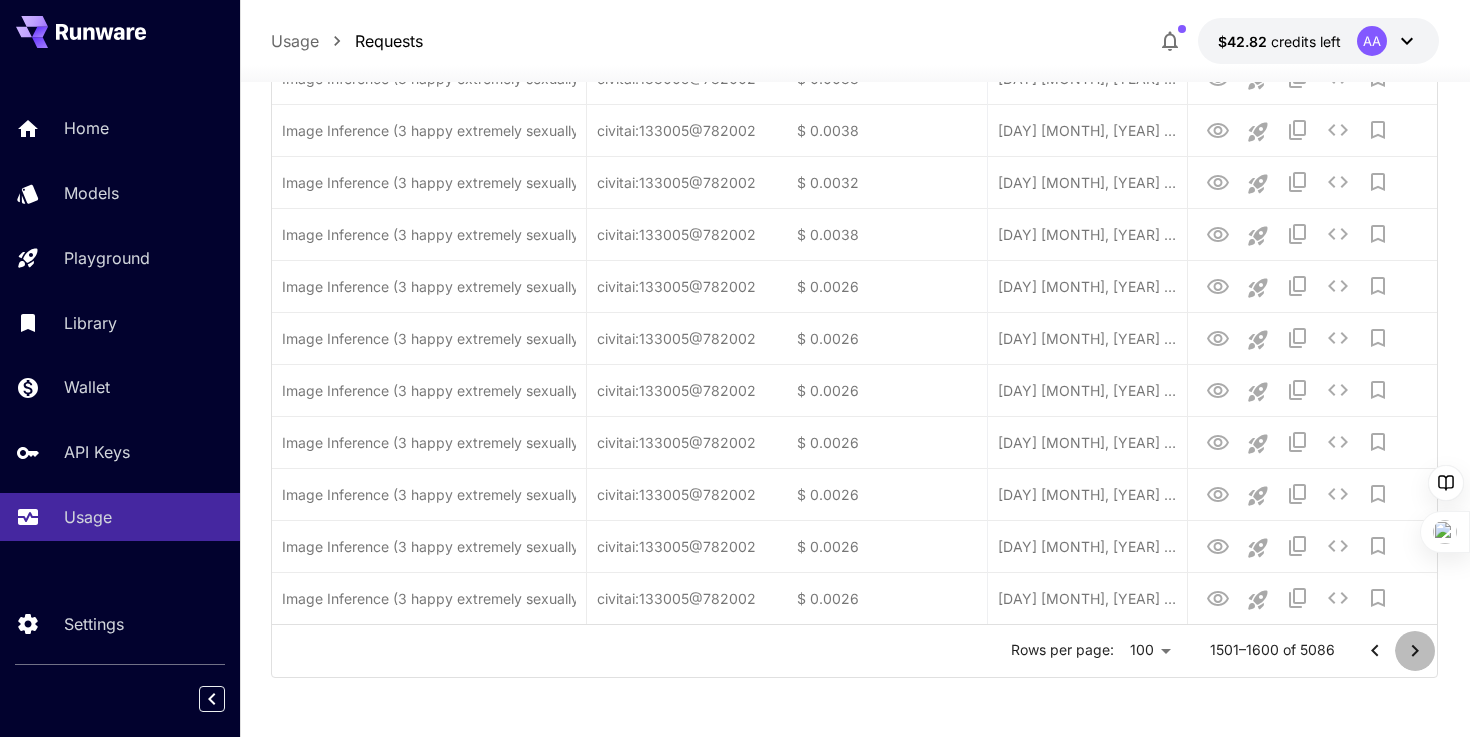 click 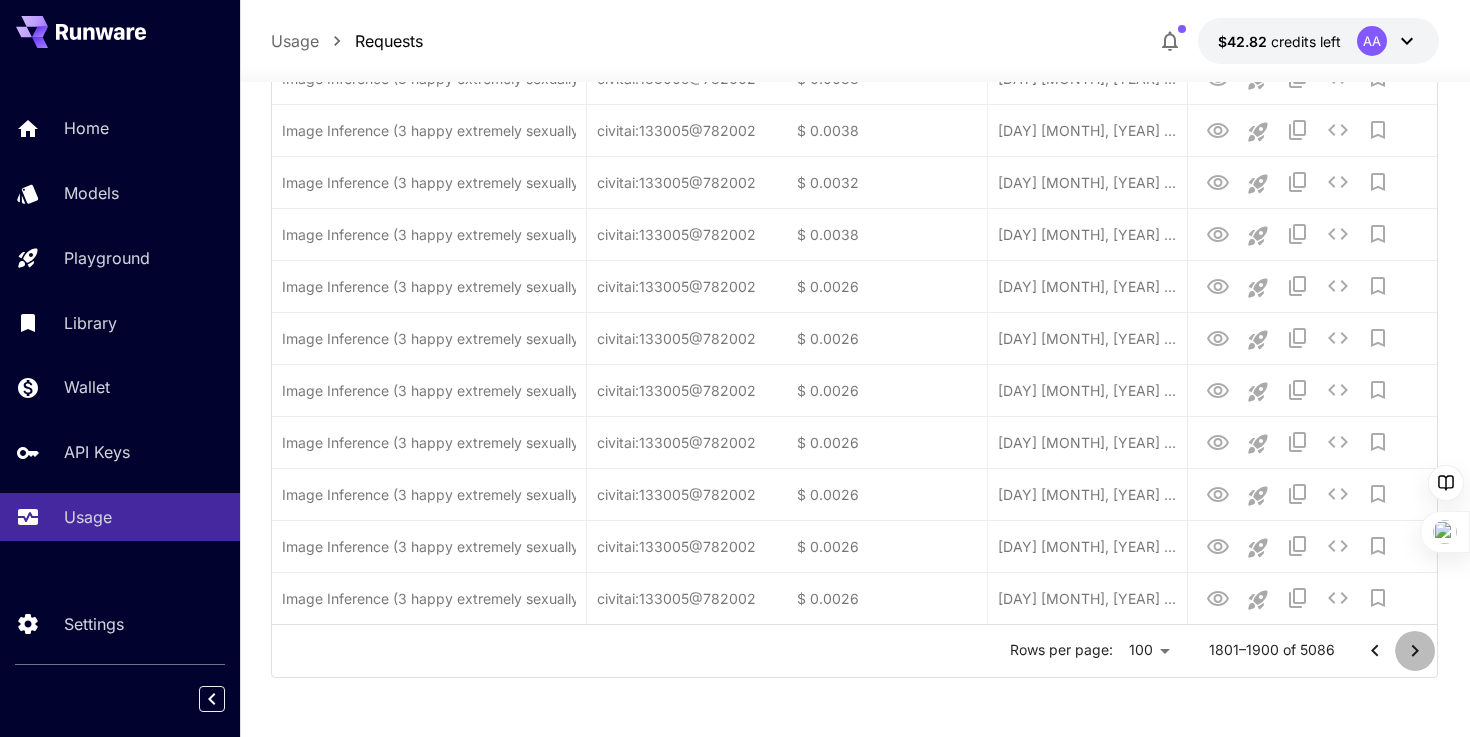 click 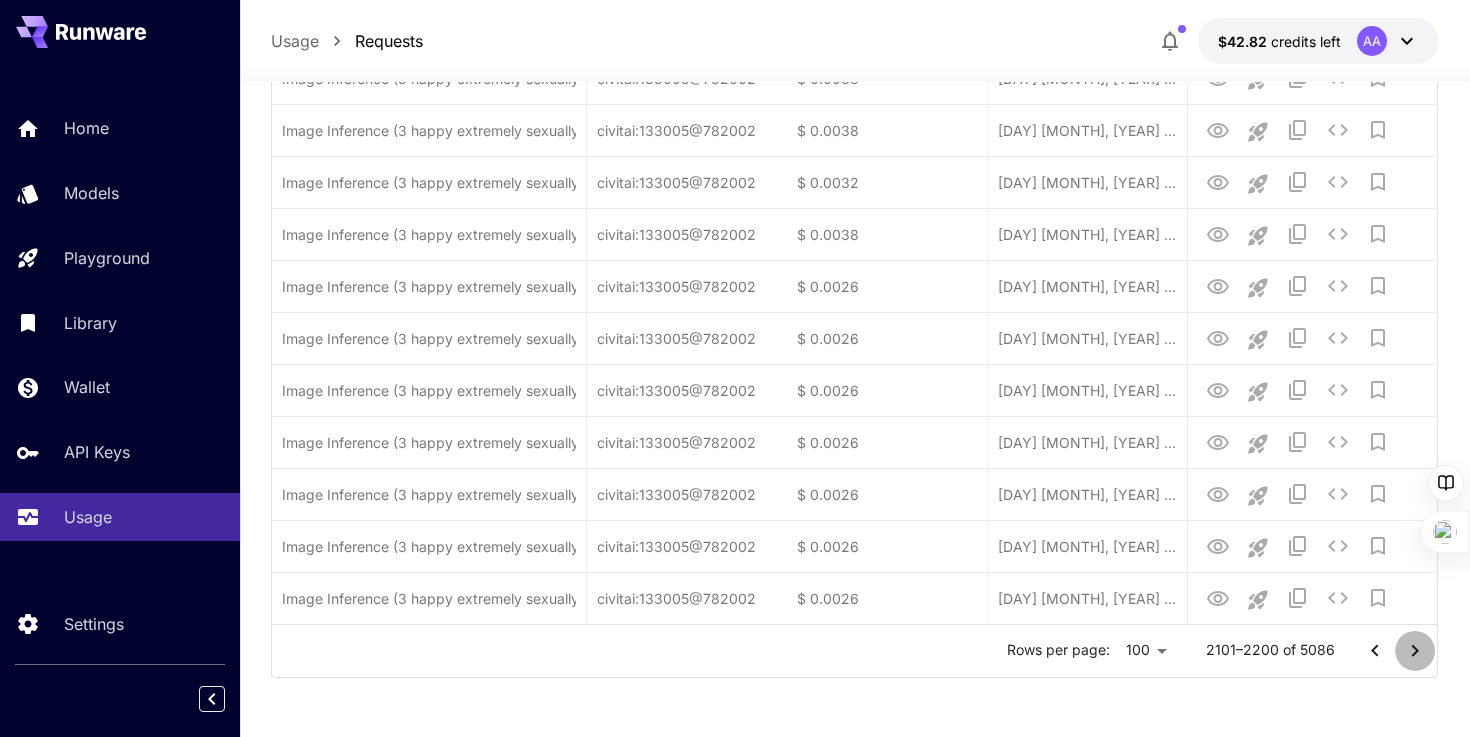 click 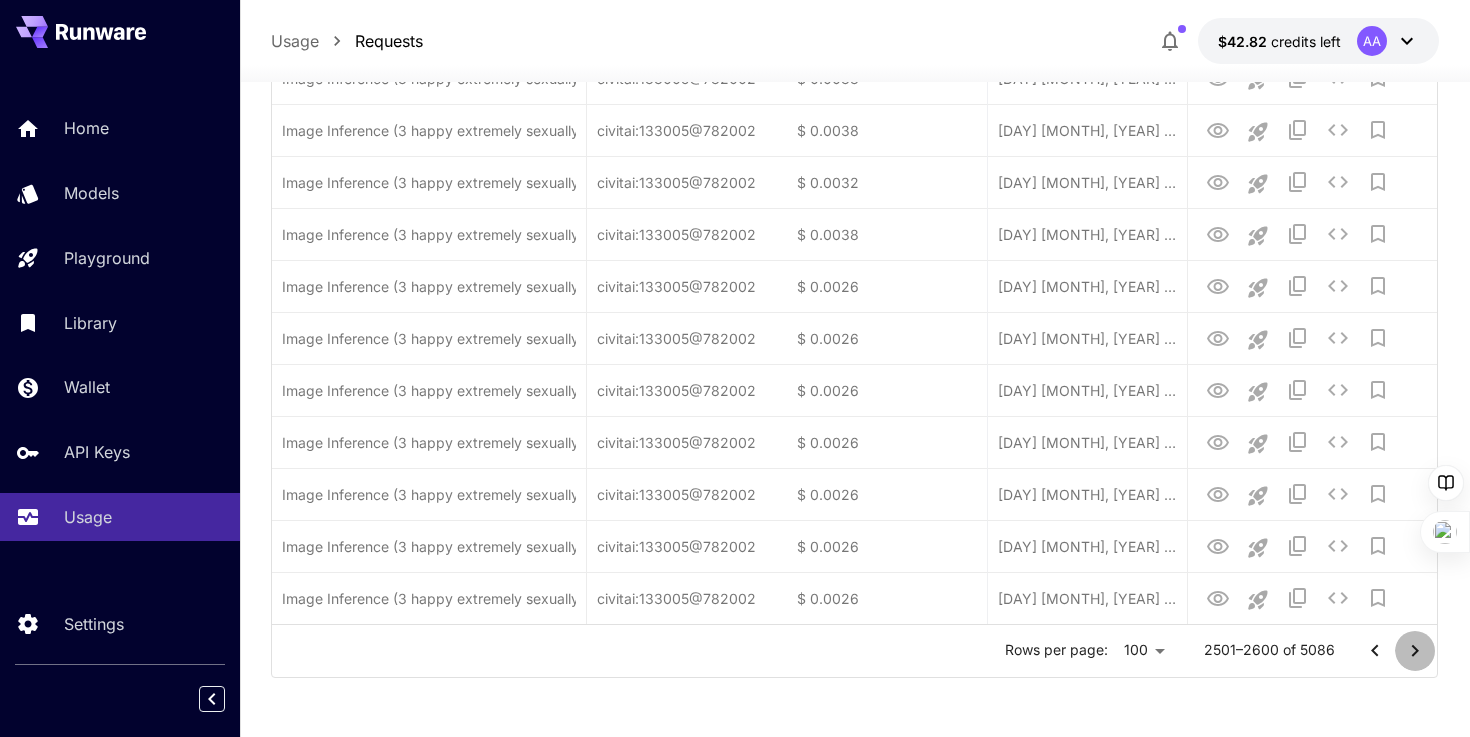 click 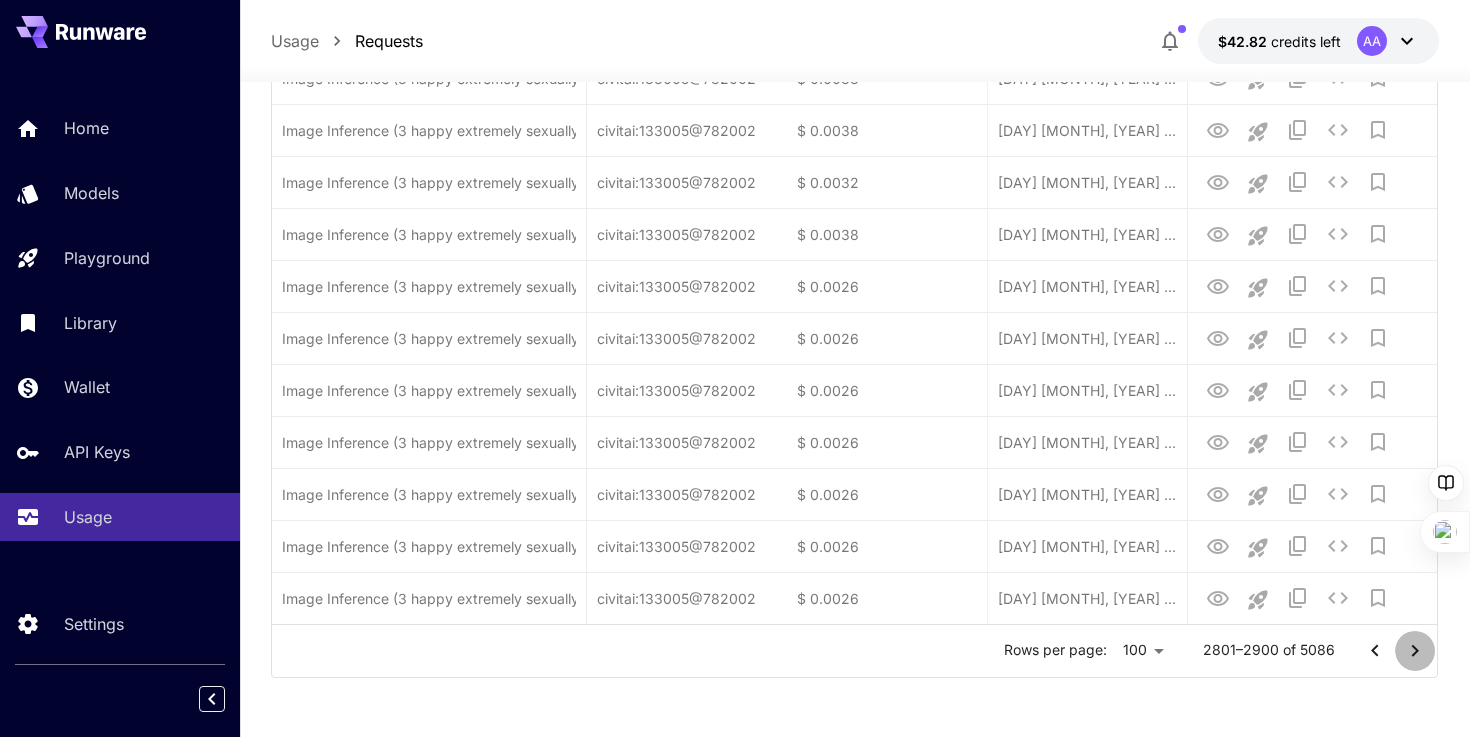 click 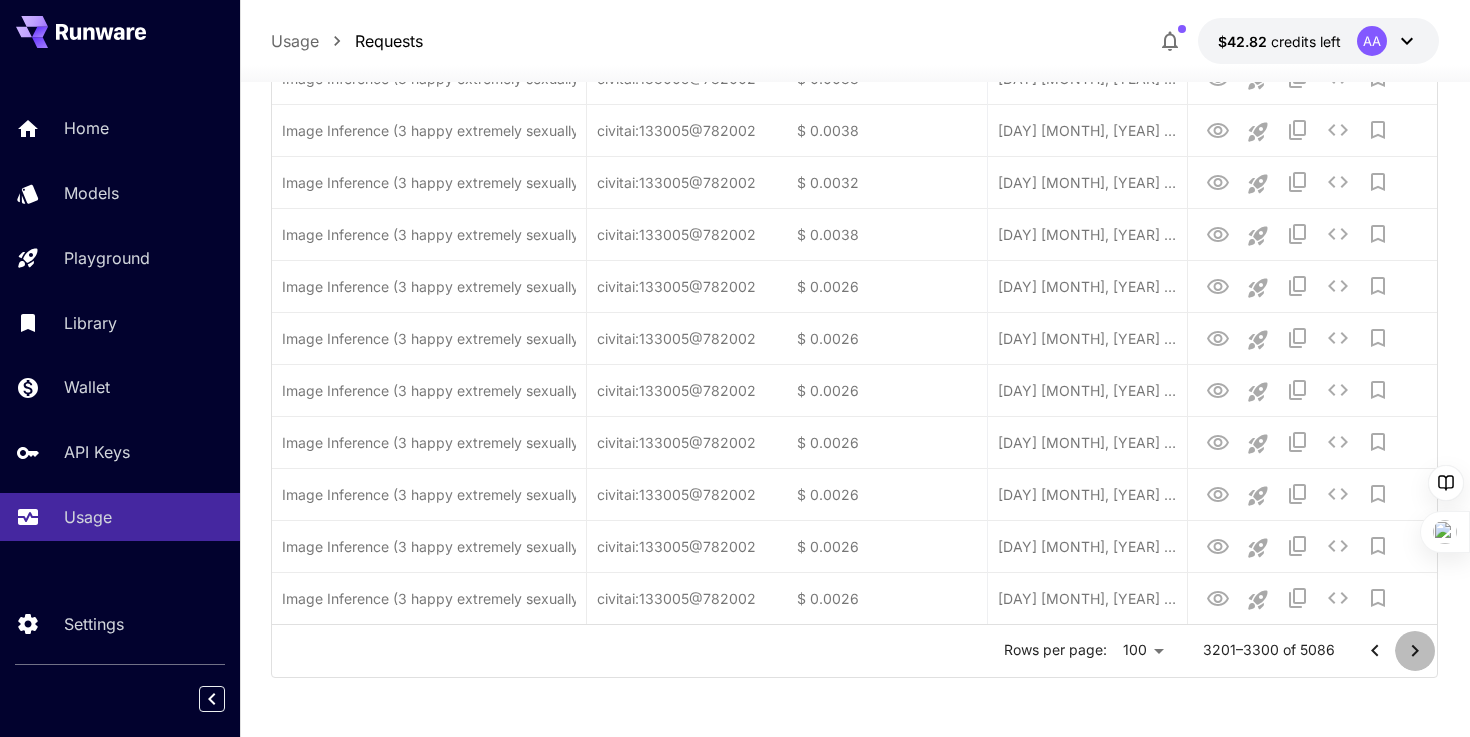 click 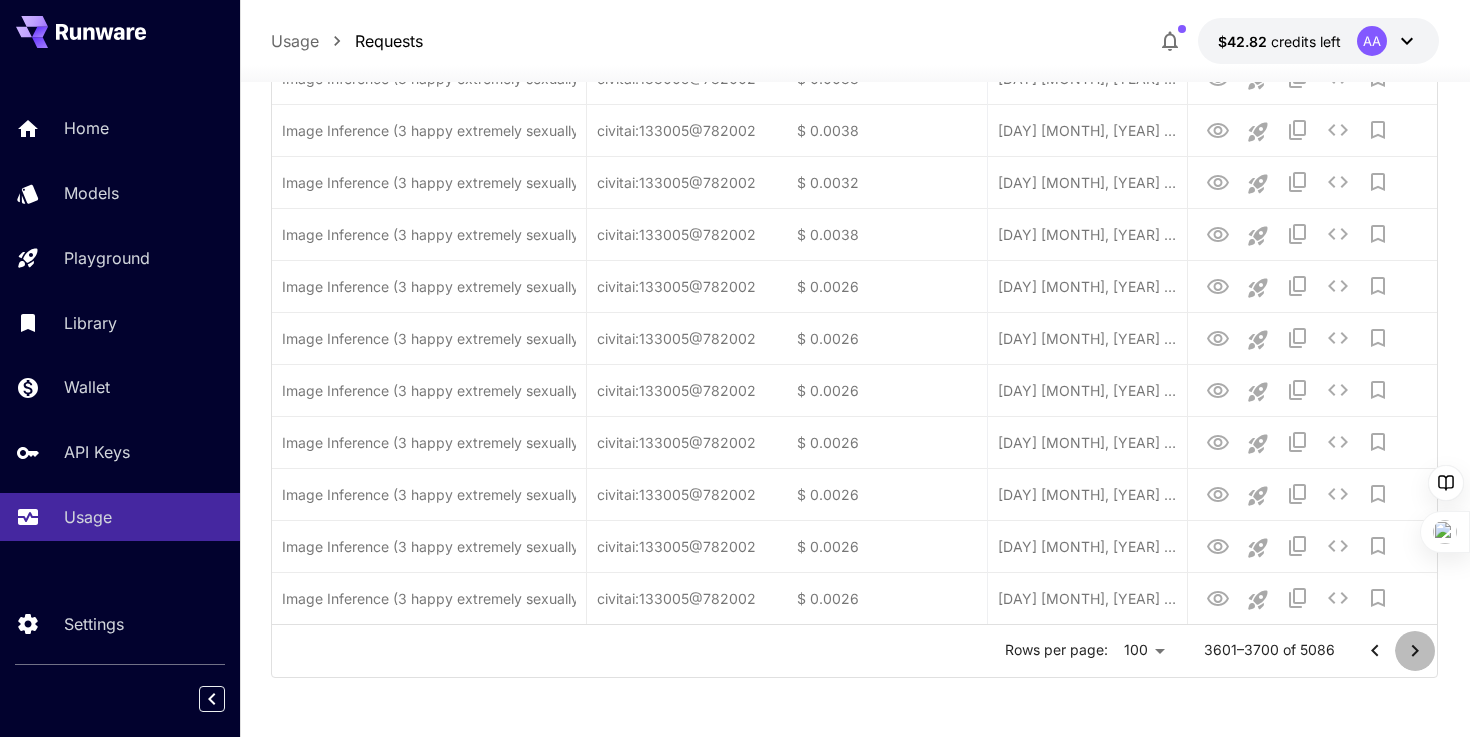 click 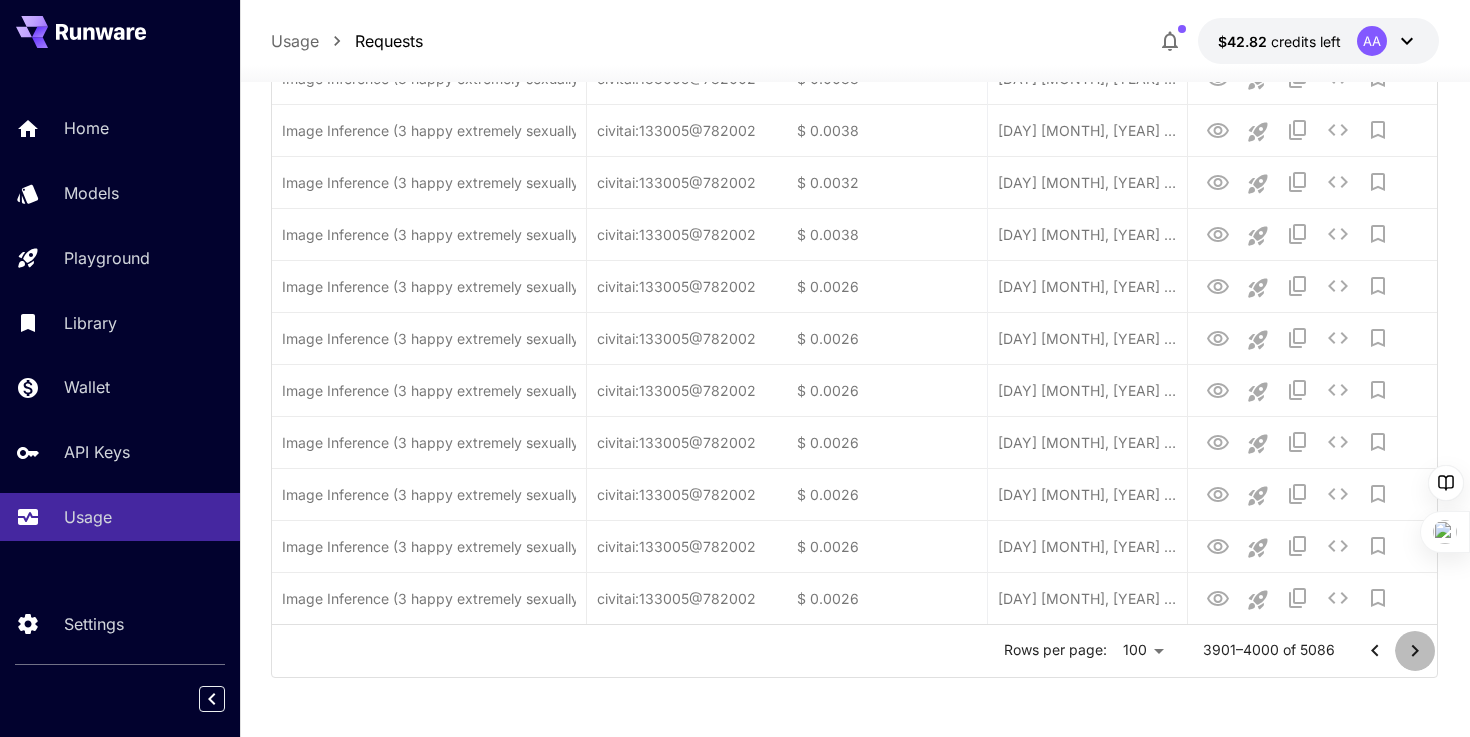 click 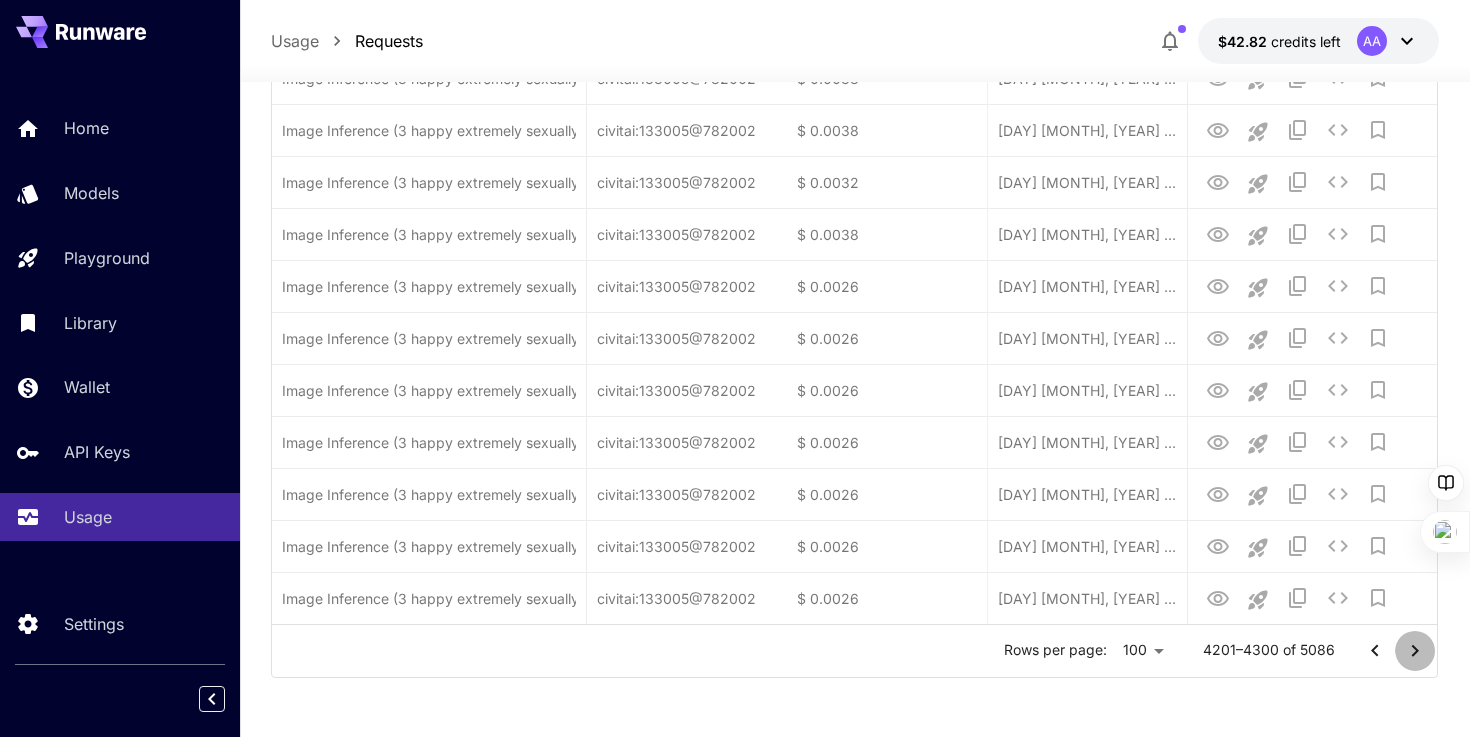 click 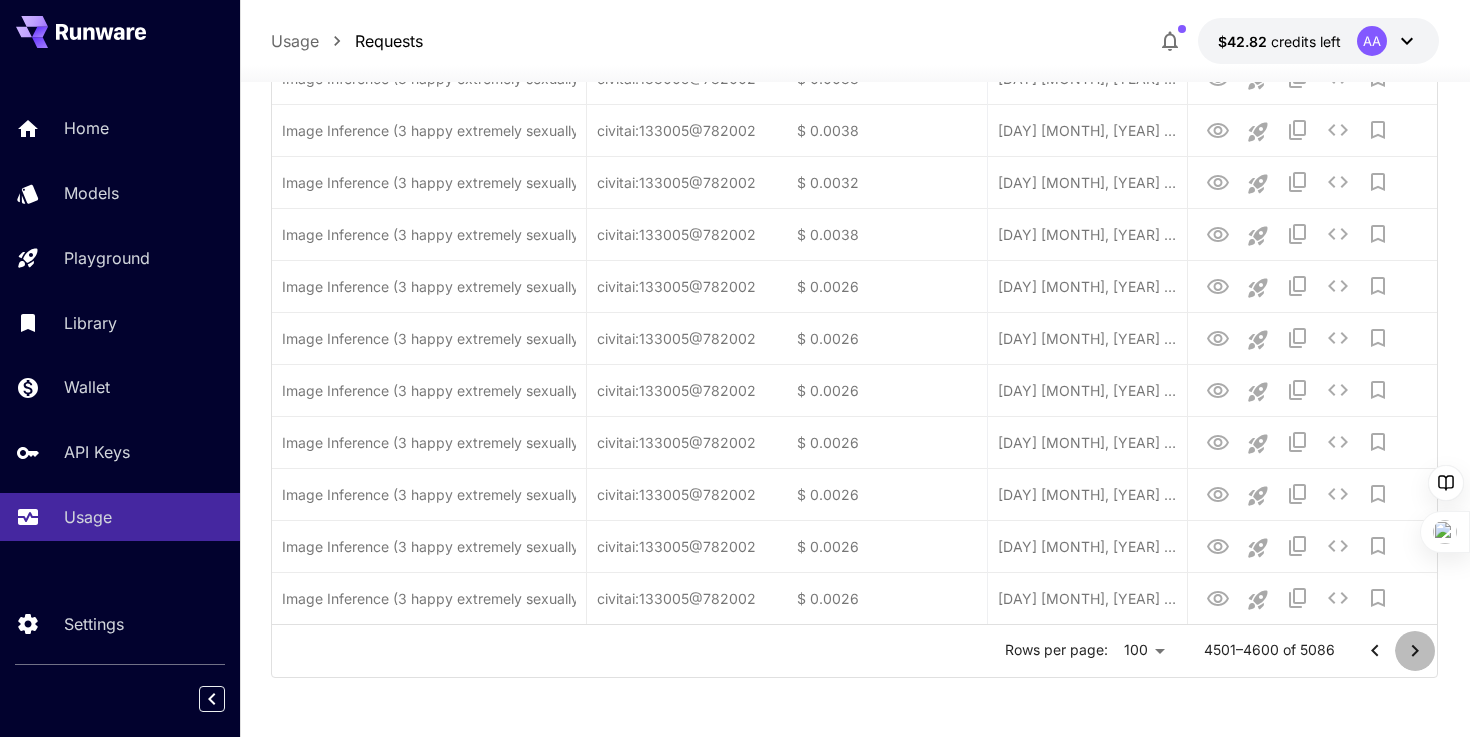 click 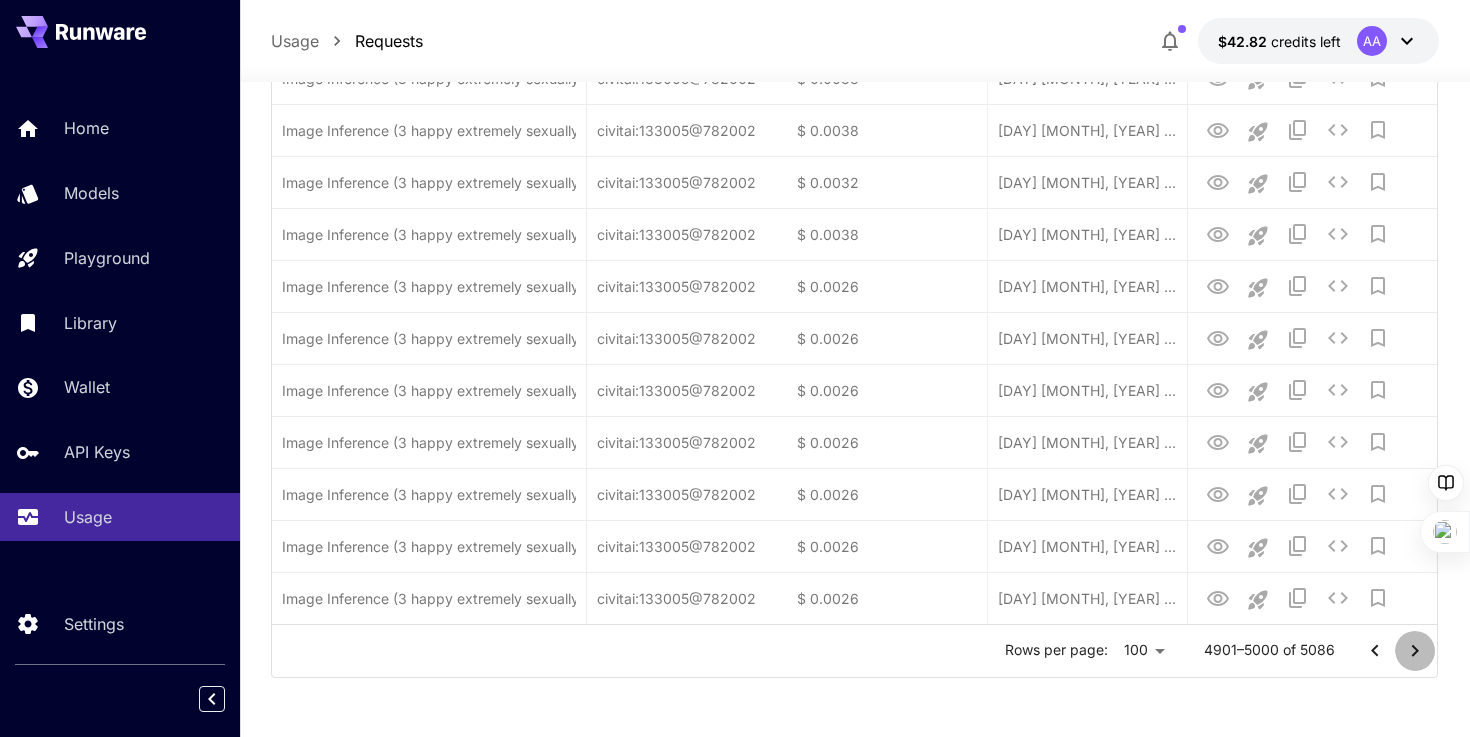 click 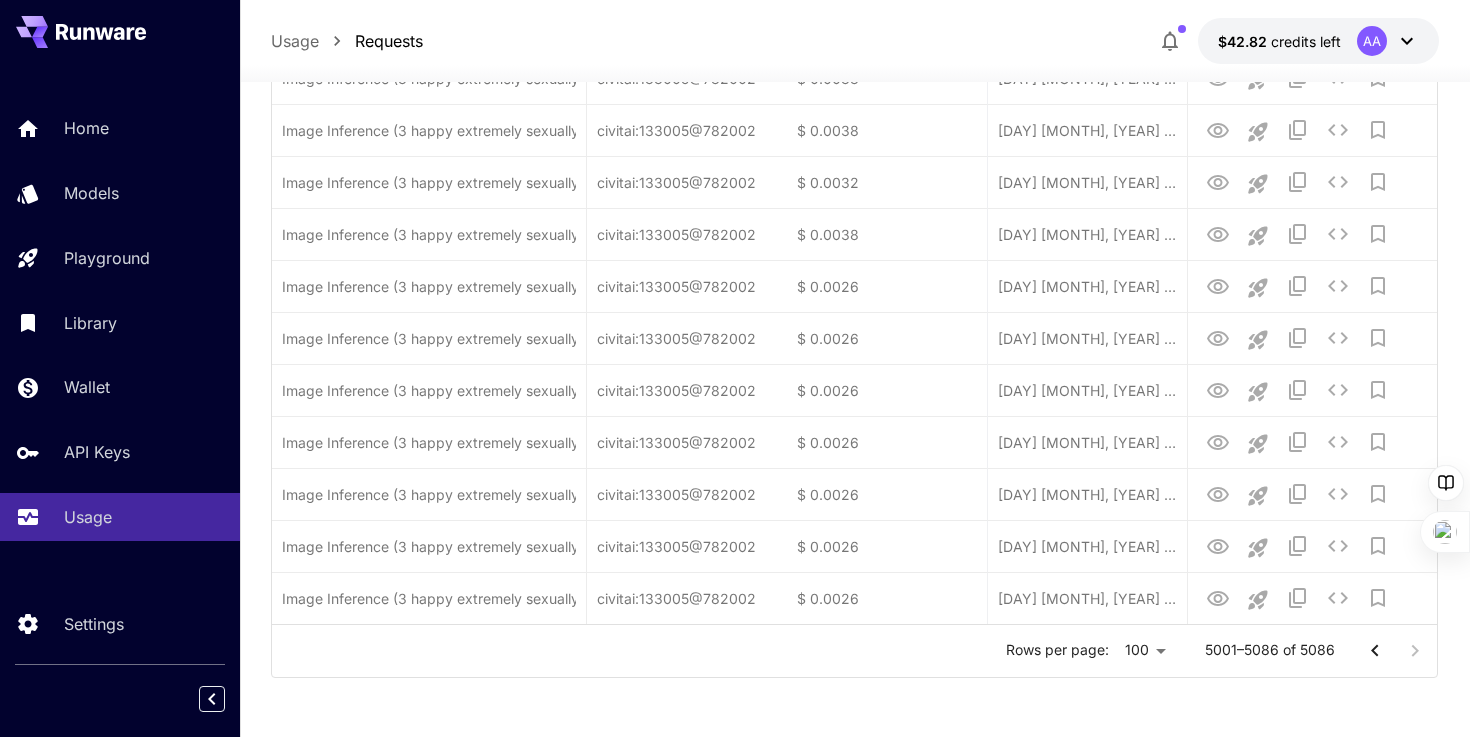 click at bounding box center [1395, 651] 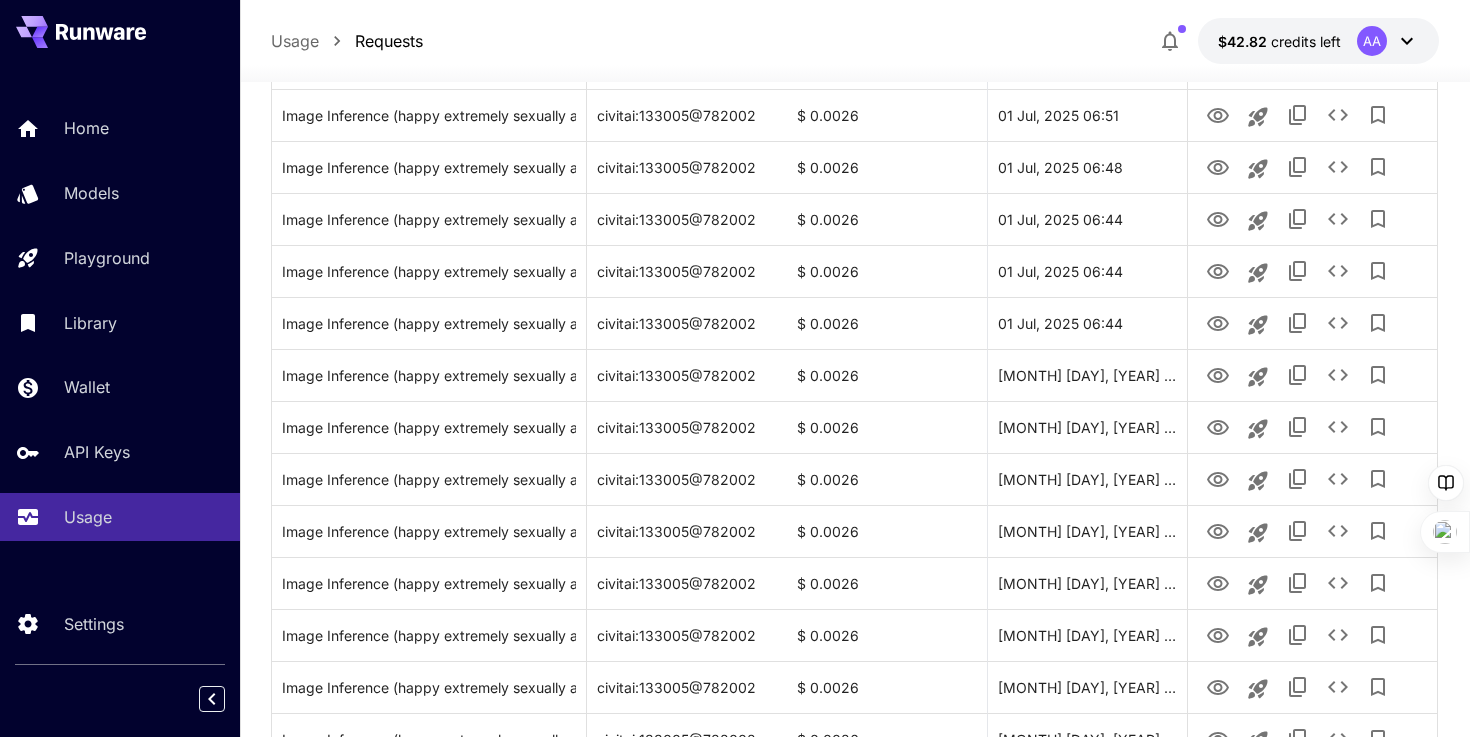 scroll, scrollTop: 4969, scrollLeft: 0, axis: vertical 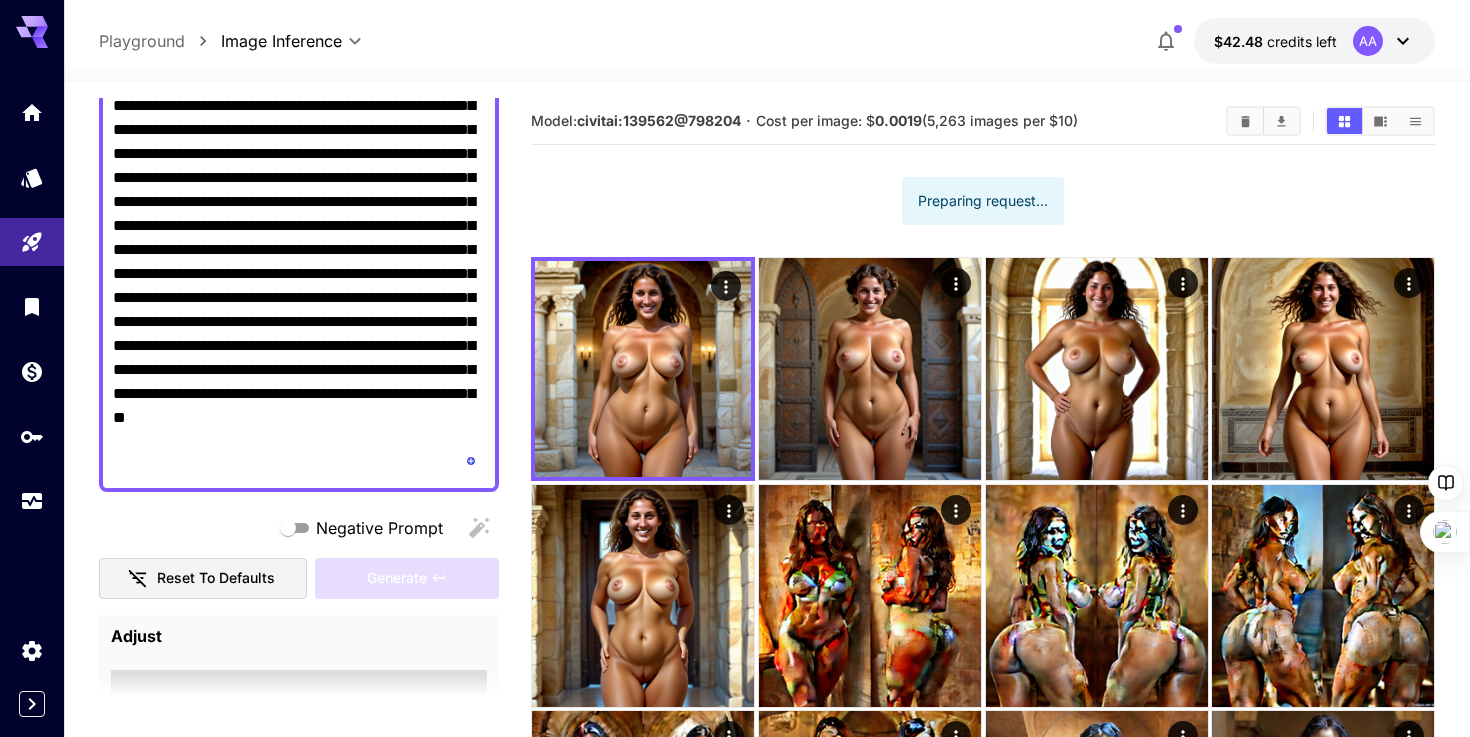 type on "**********" 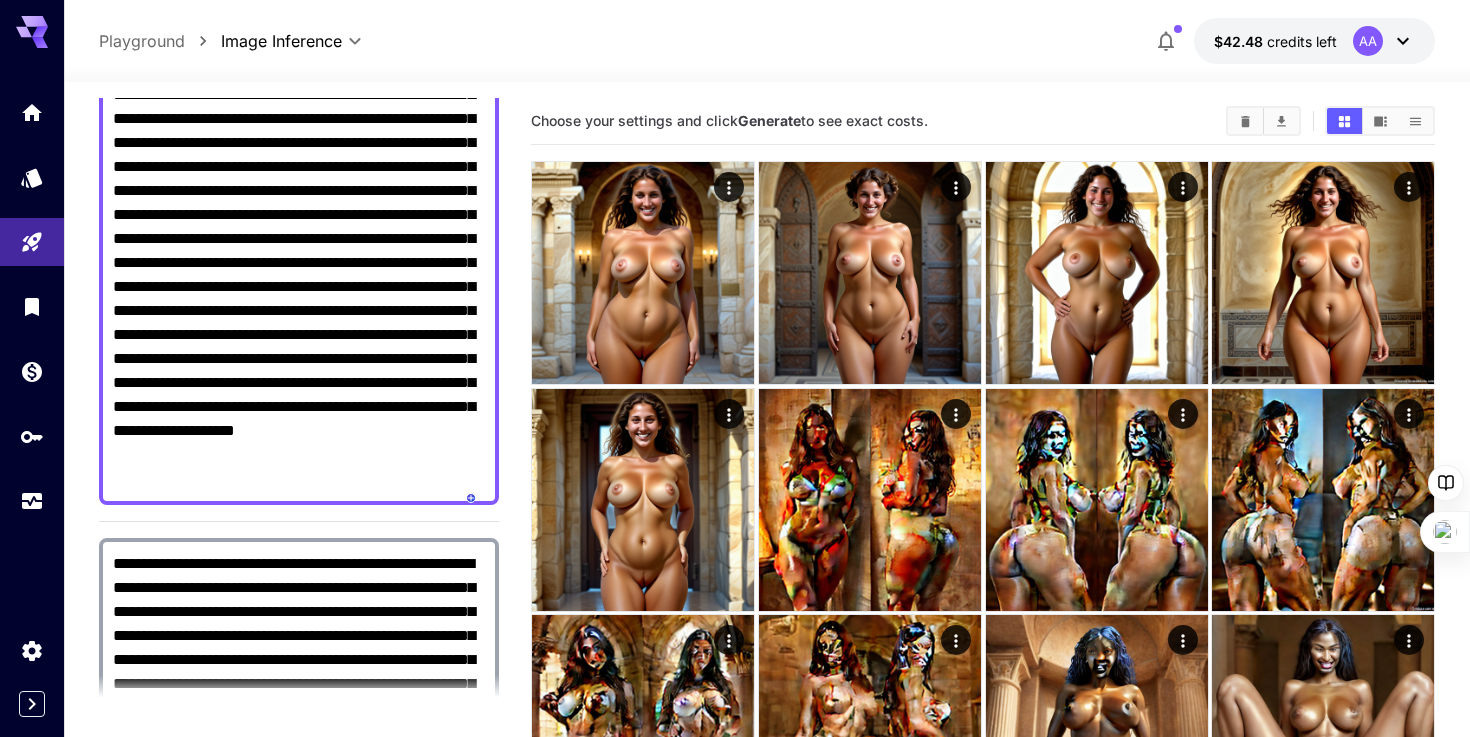 scroll, scrollTop: 7, scrollLeft: 0, axis: vertical 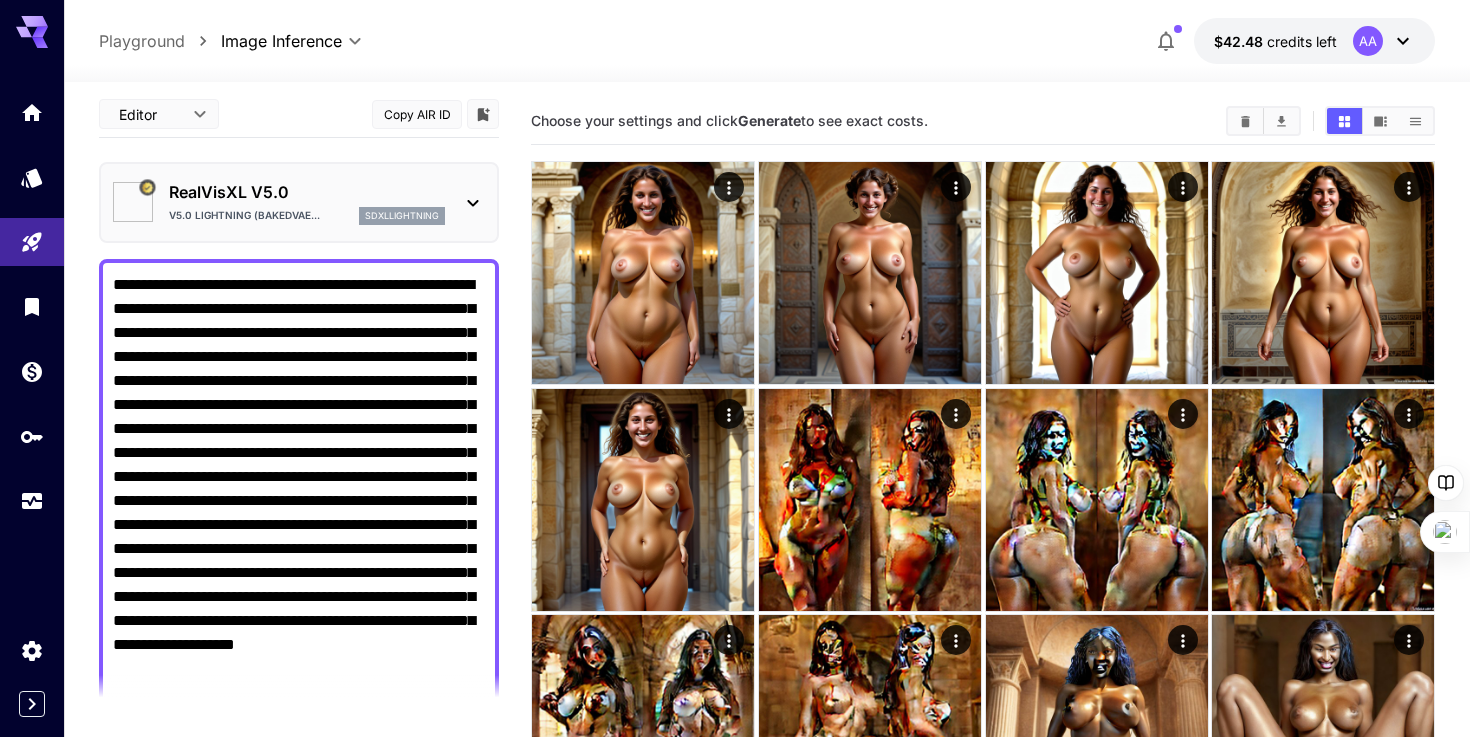 type on "*******" 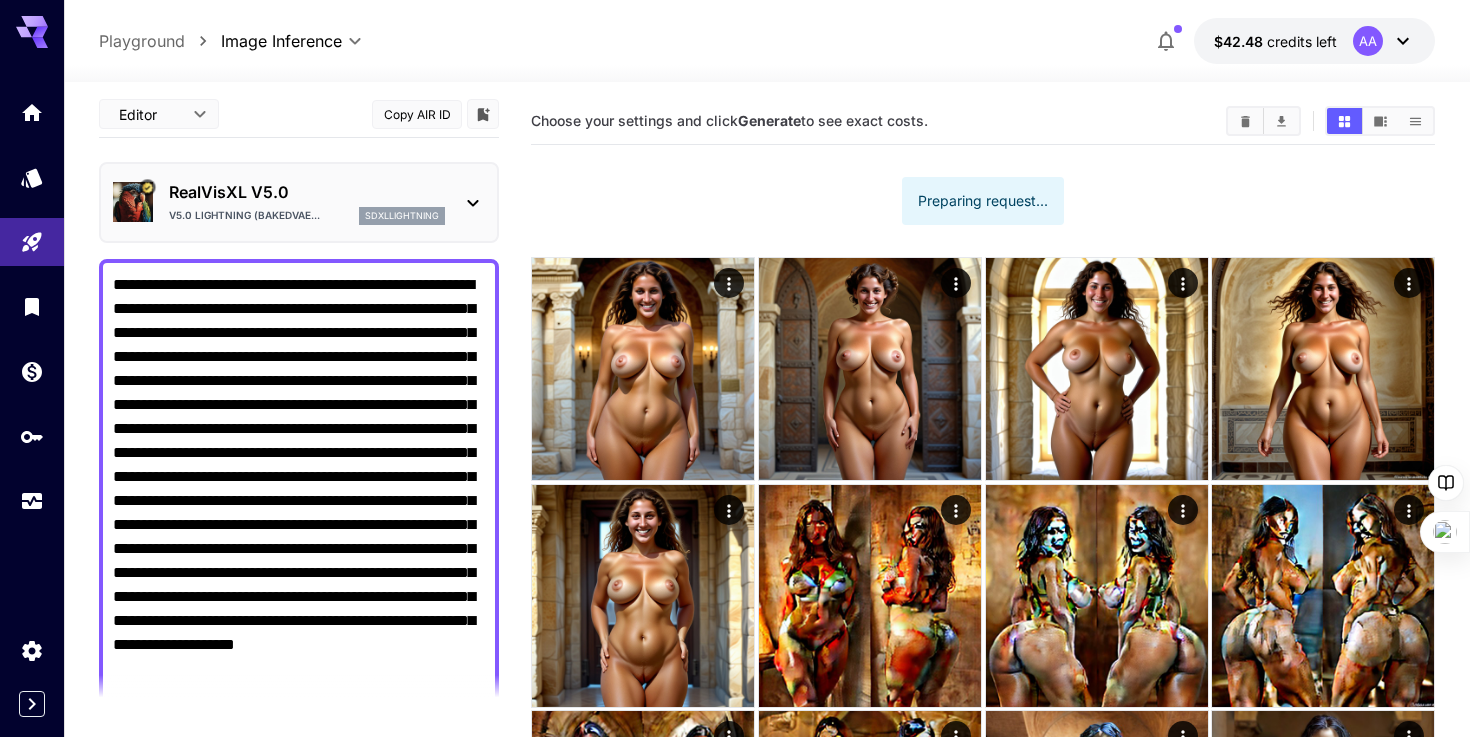 scroll, scrollTop: 0, scrollLeft: 0, axis: both 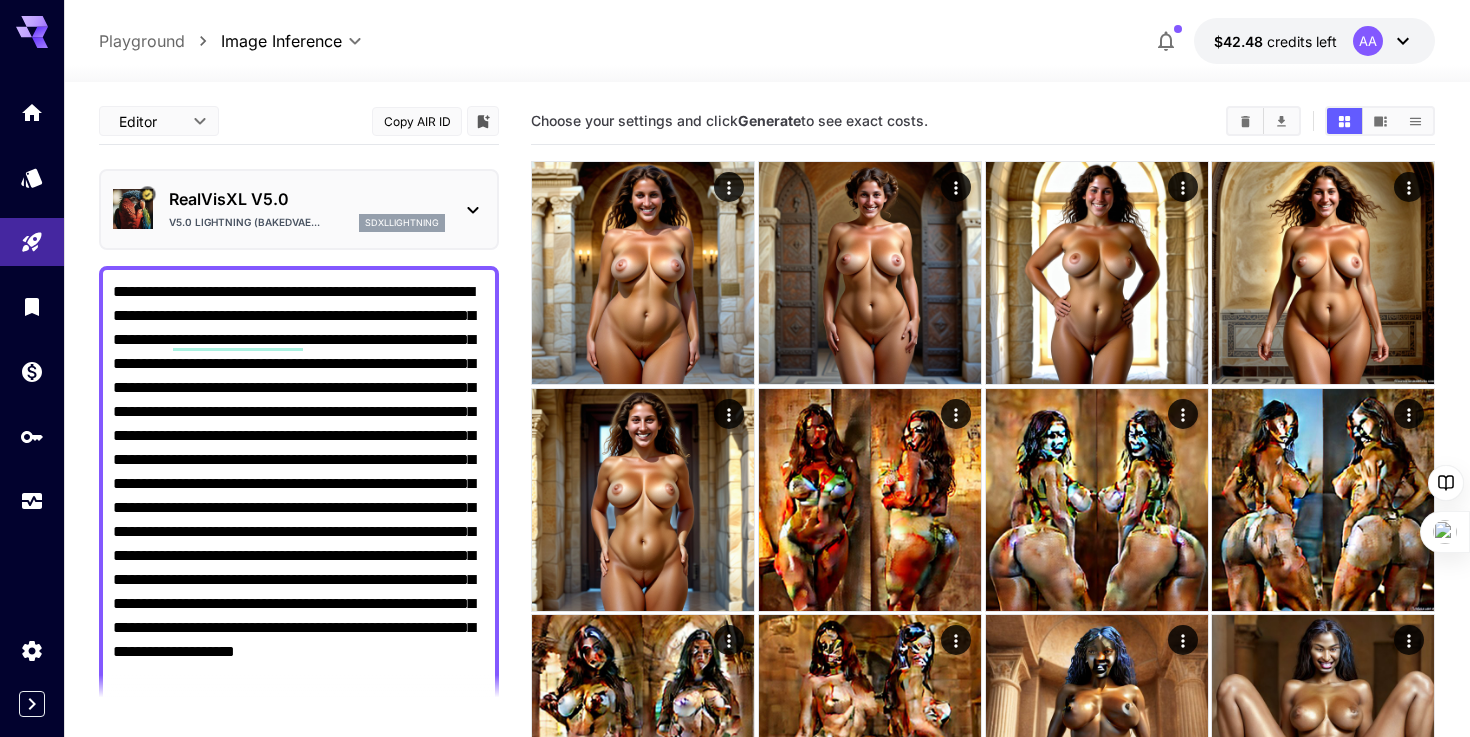 click on "**********" at bounding box center (299, 508) 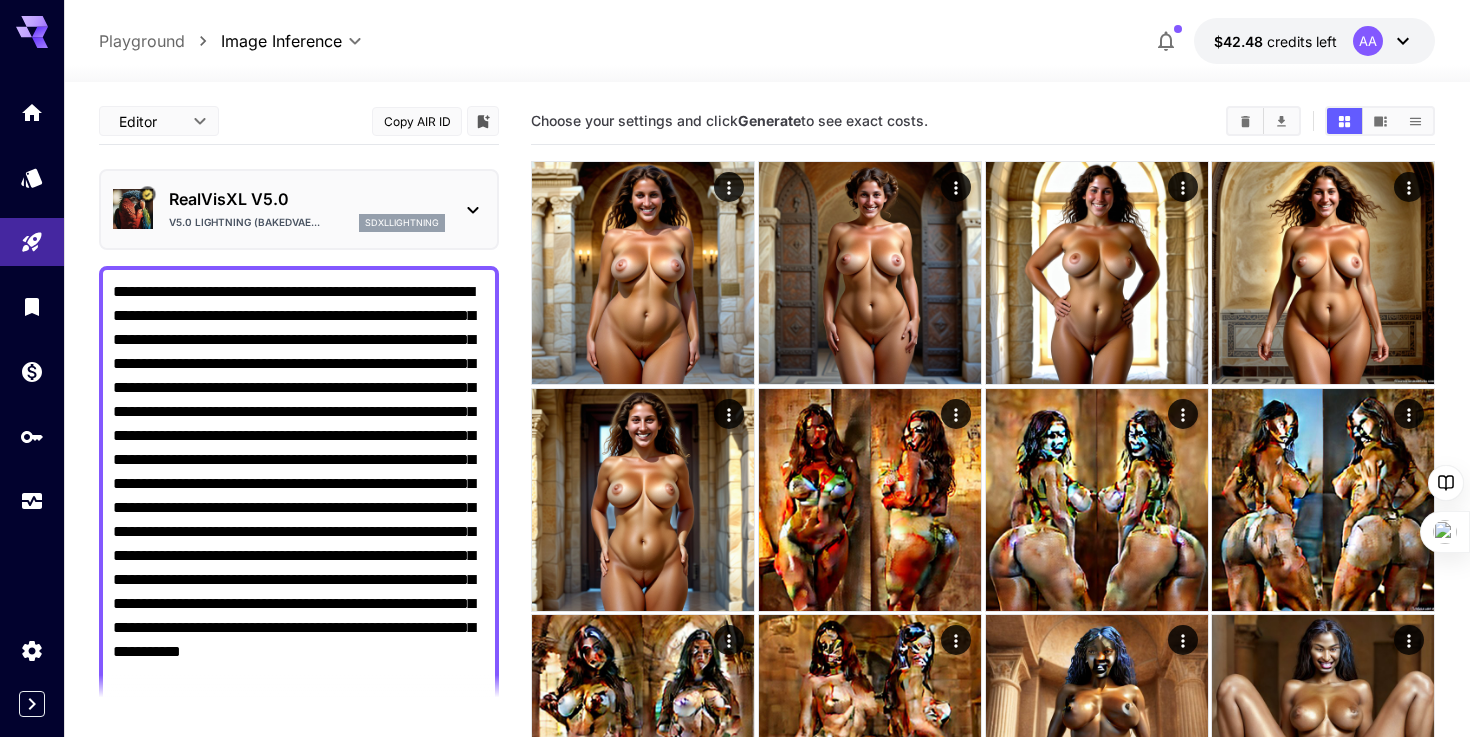 scroll, scrollTop: 160, scrollLeft: 0, axis: vertical 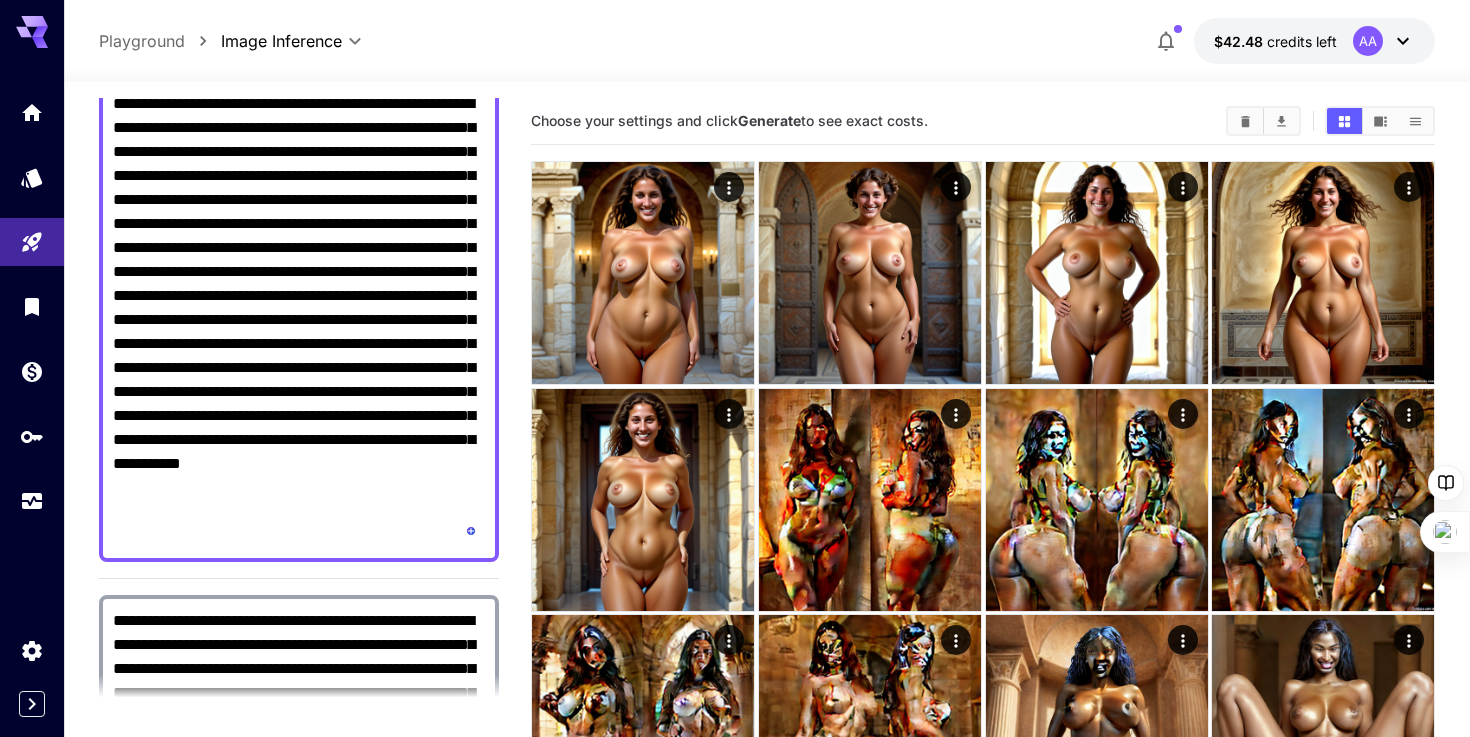 type on "**********" 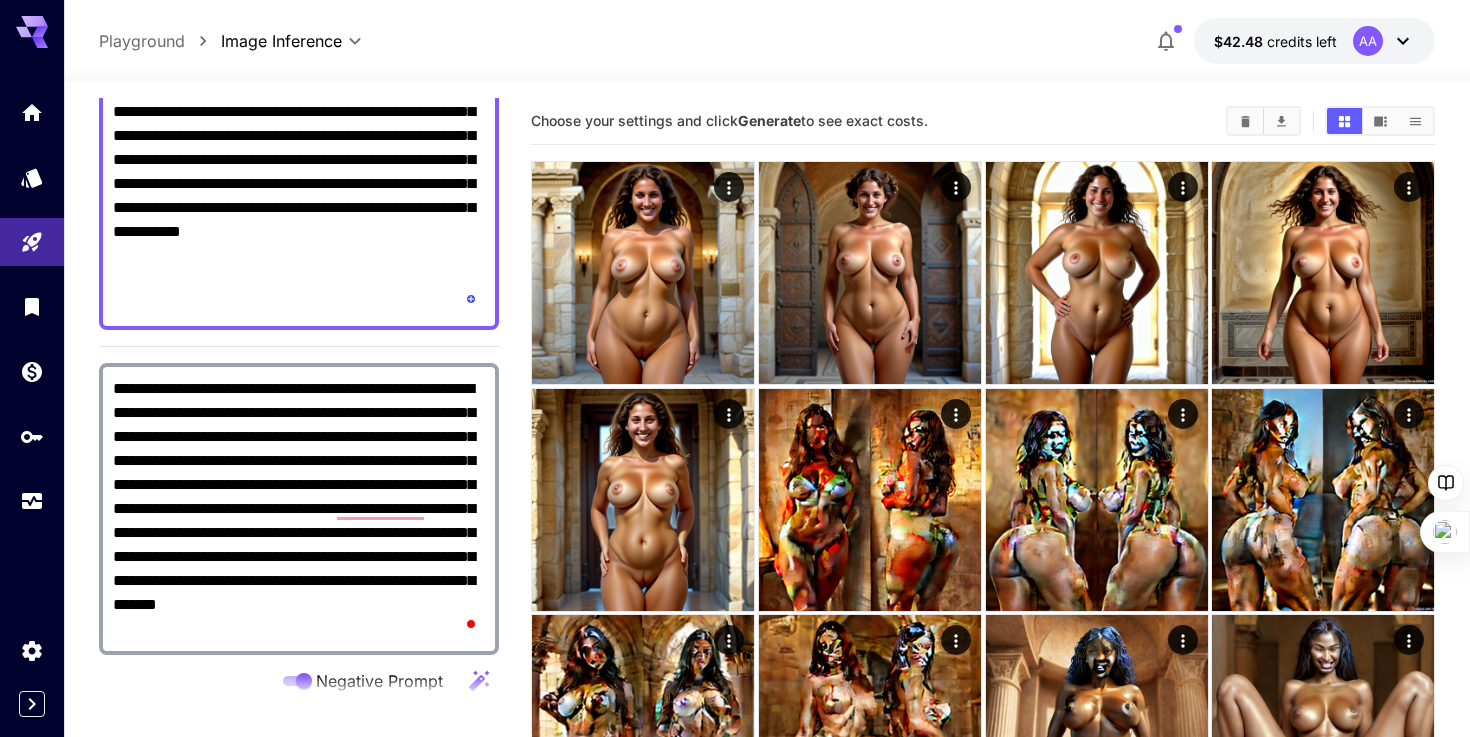 scroll, scrollTop: 625, scrollLeft: 0, axis: vertical 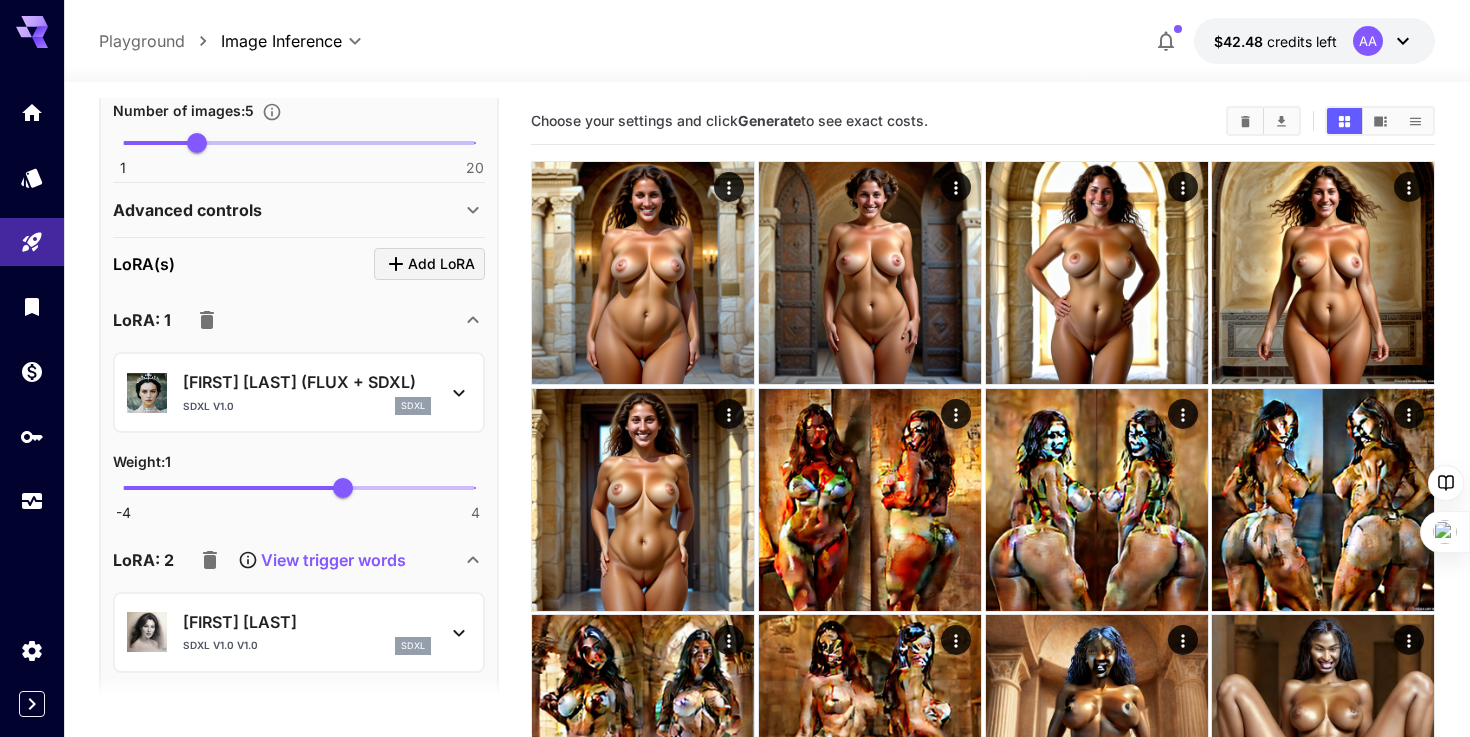 click 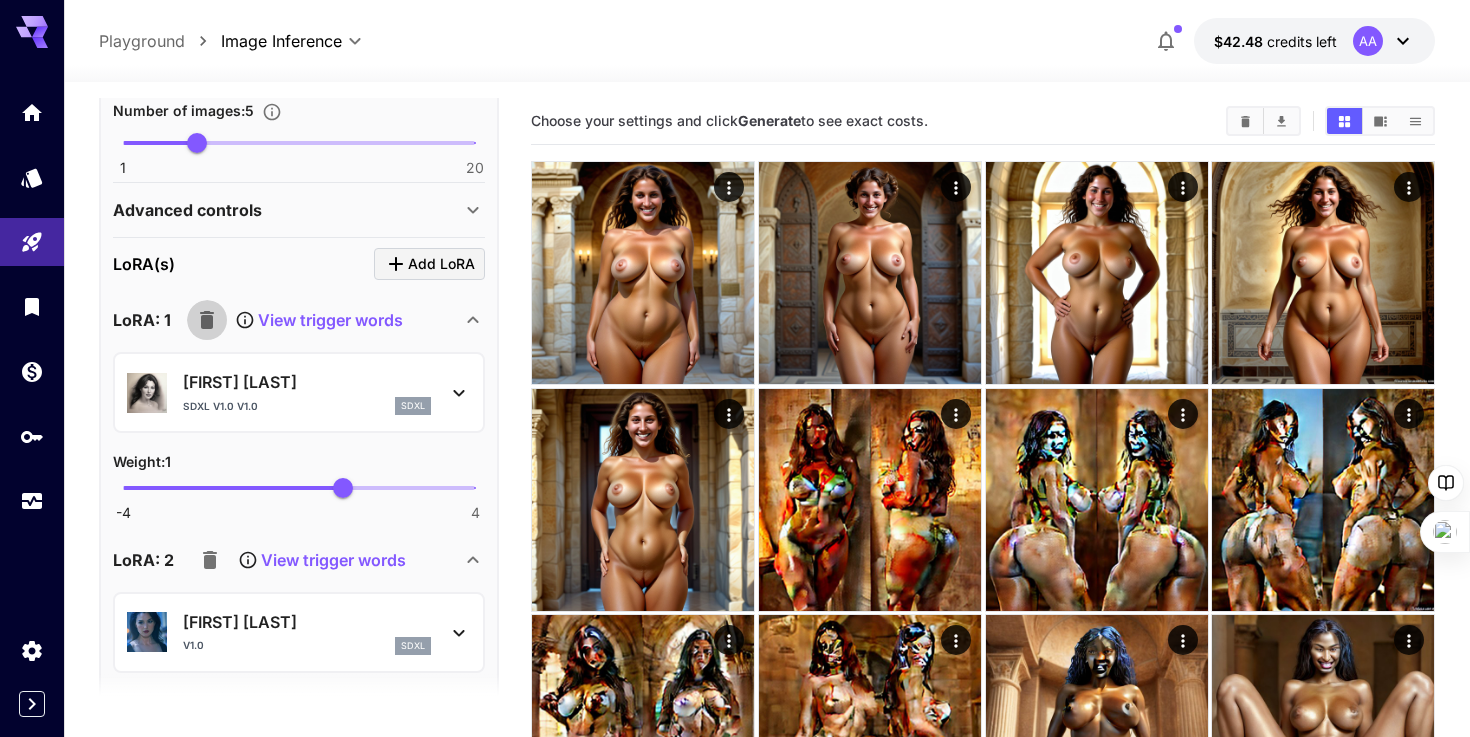 click 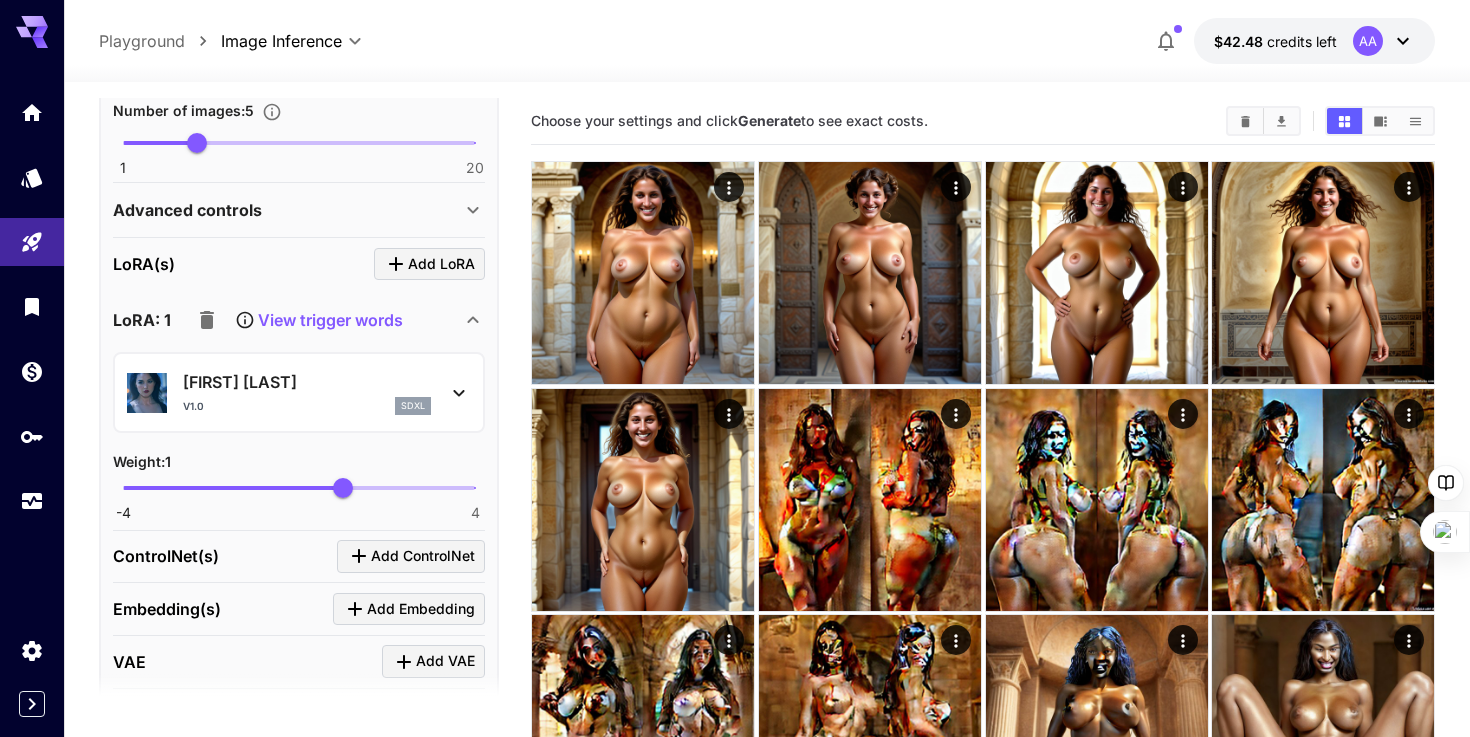 click 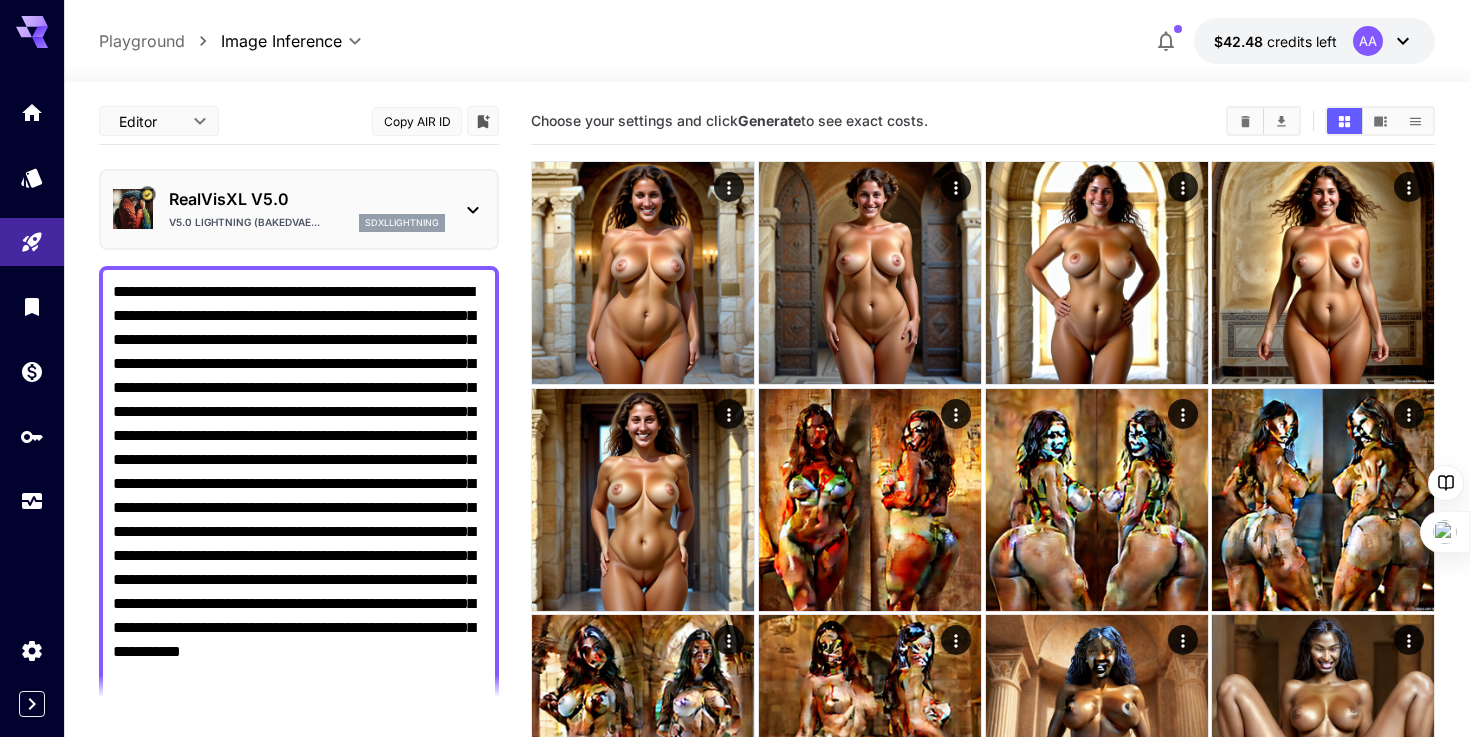 type on "**********" 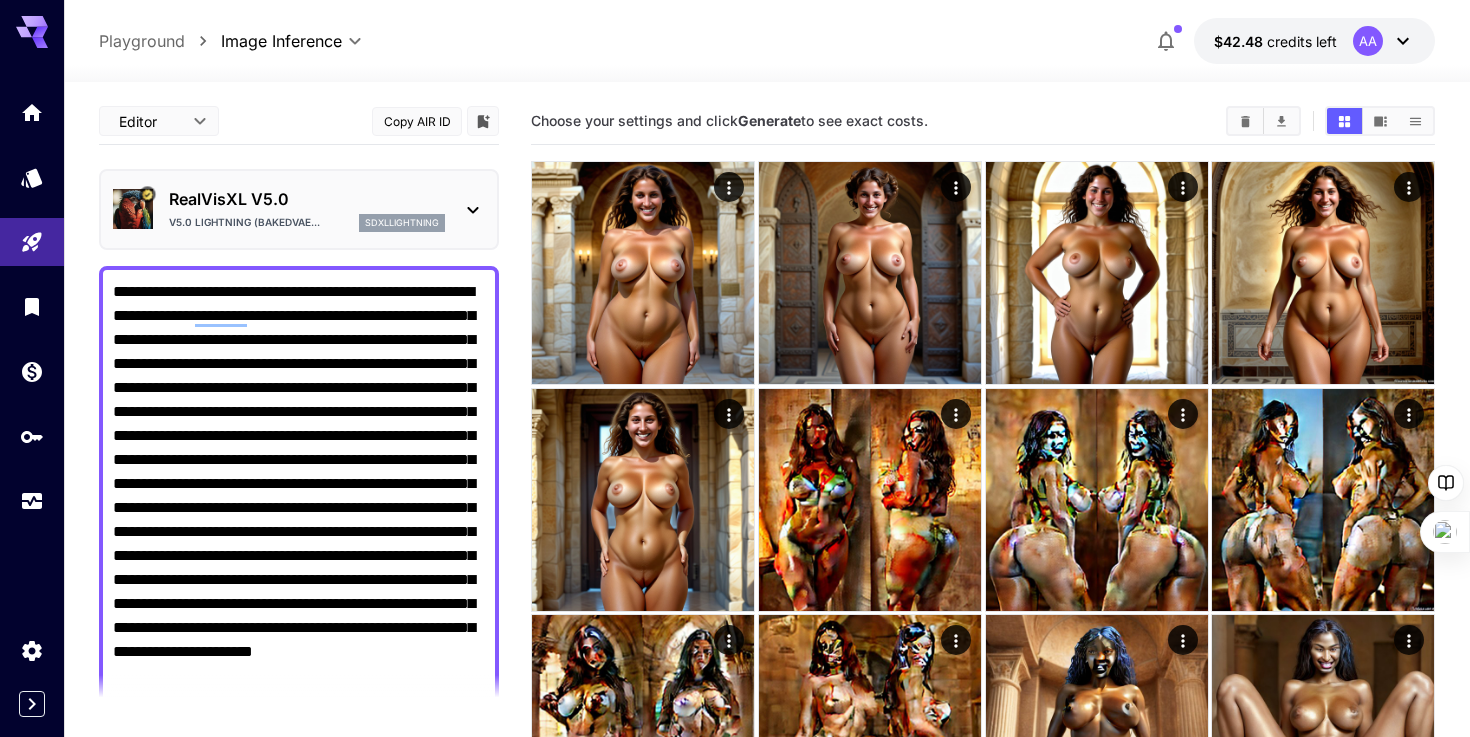 type on "**********" 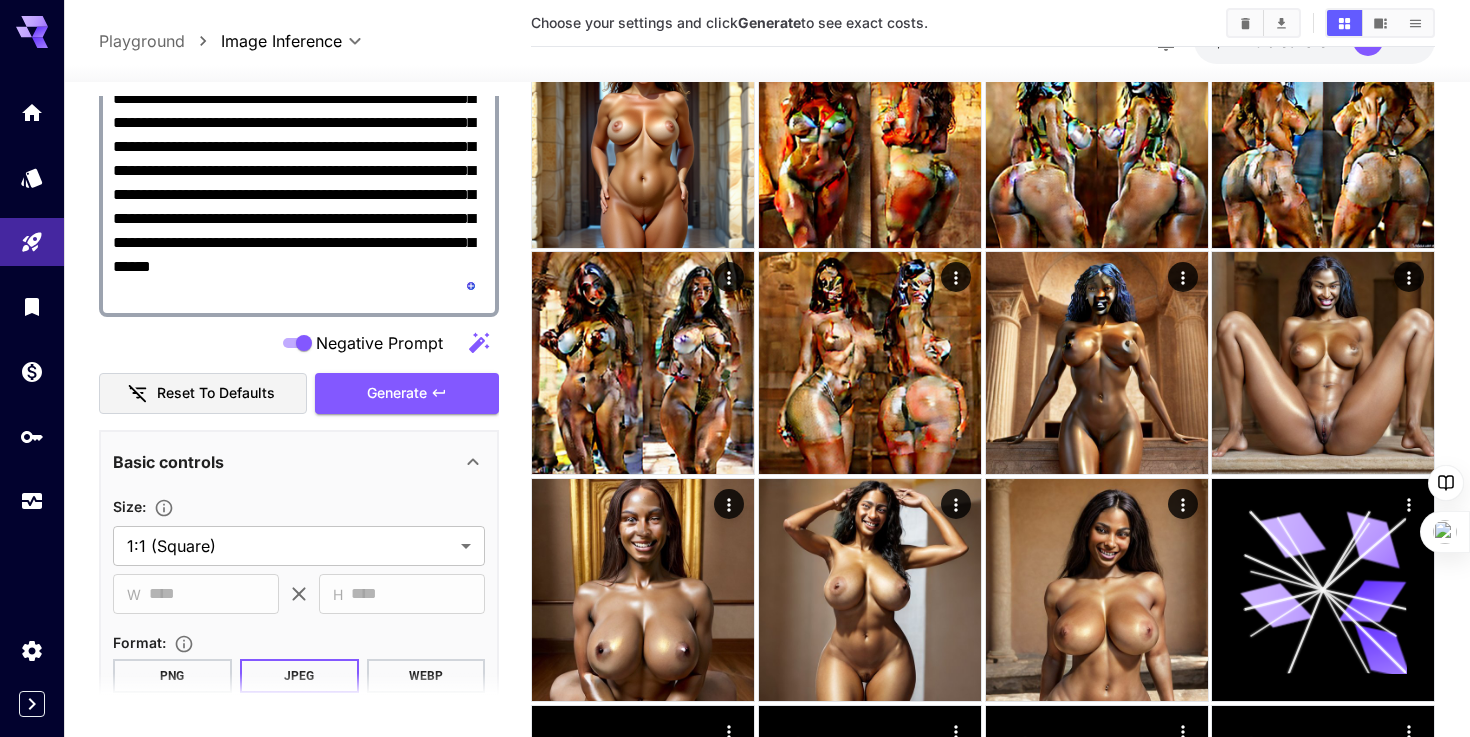 click on "Generate" at bounding box center [407, 393] 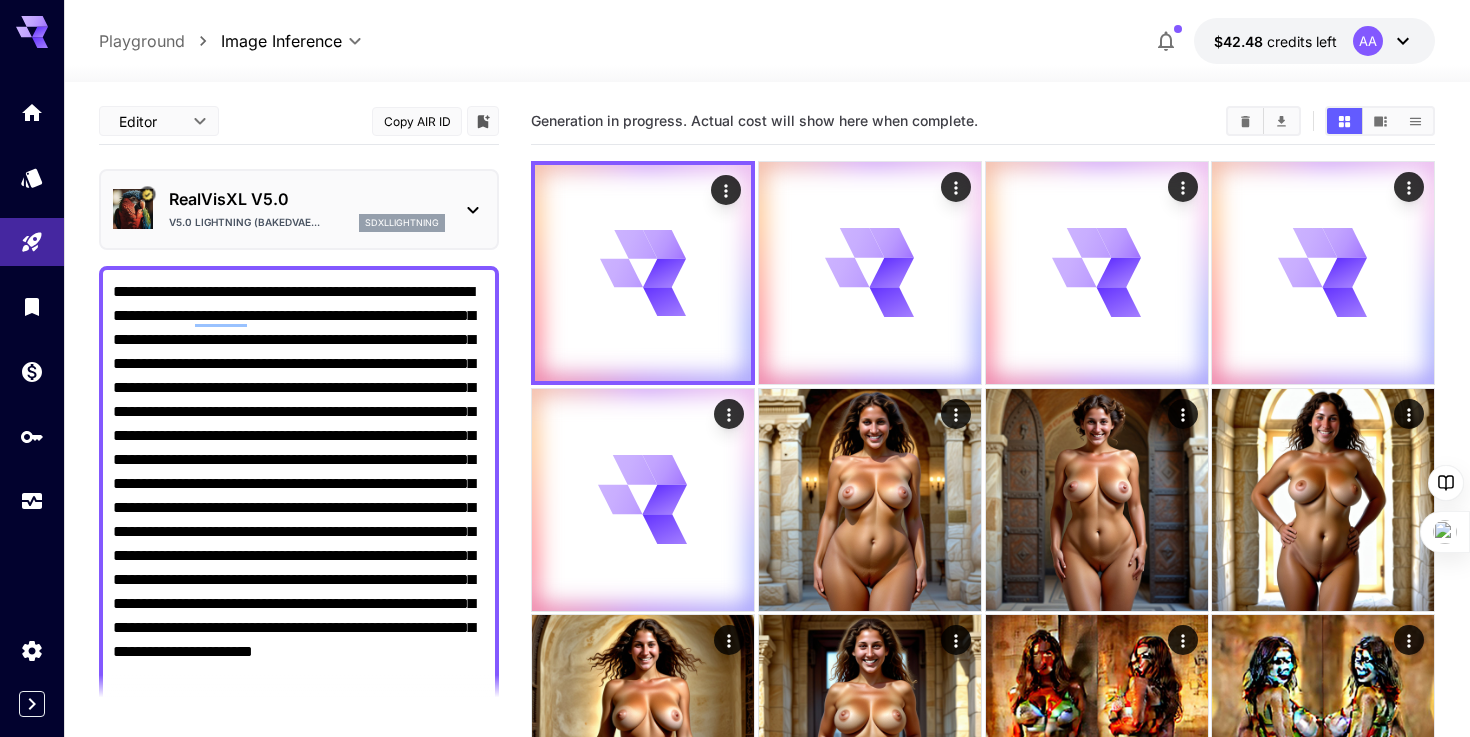 scroll, scrollTop: 0, scrollLeft: 0, axis: both 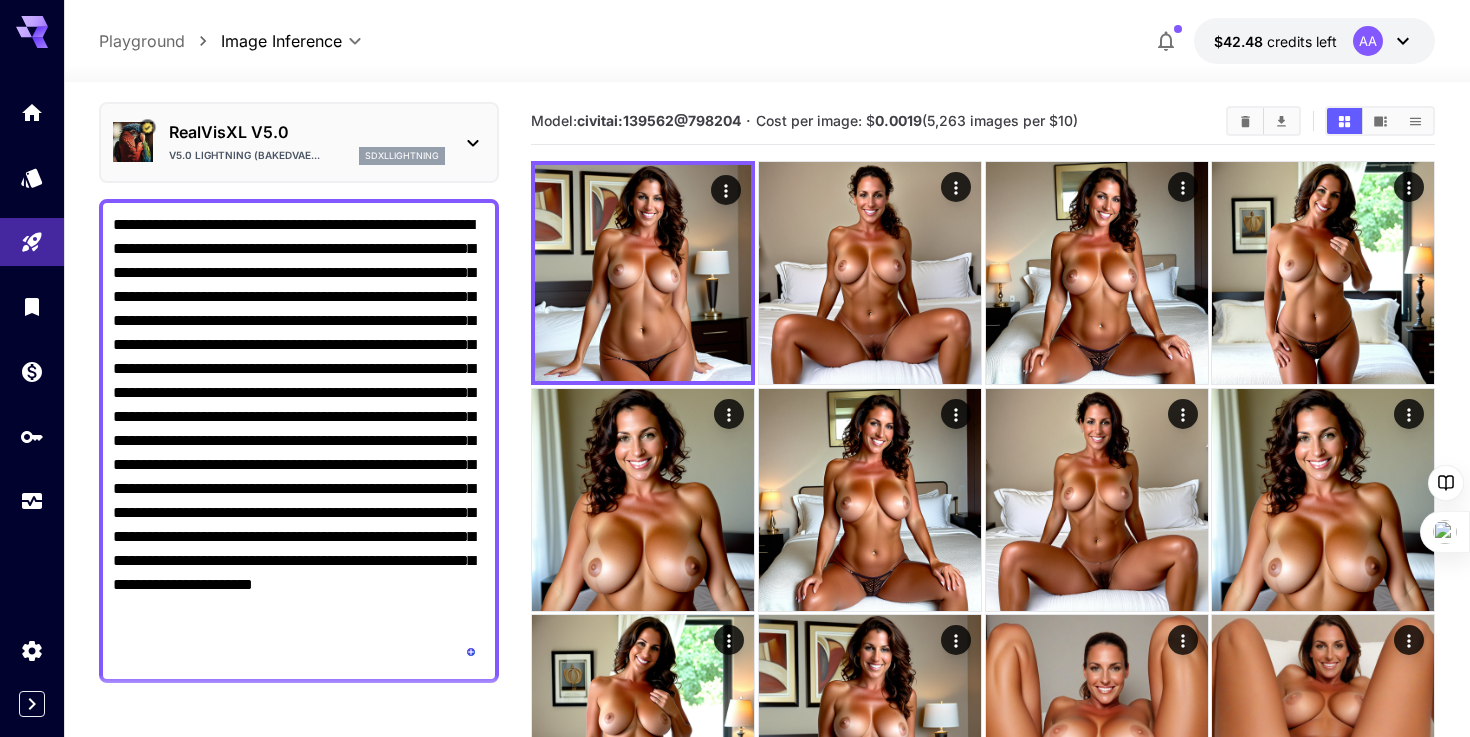 click on "**********" at bounding box center (299, 441) 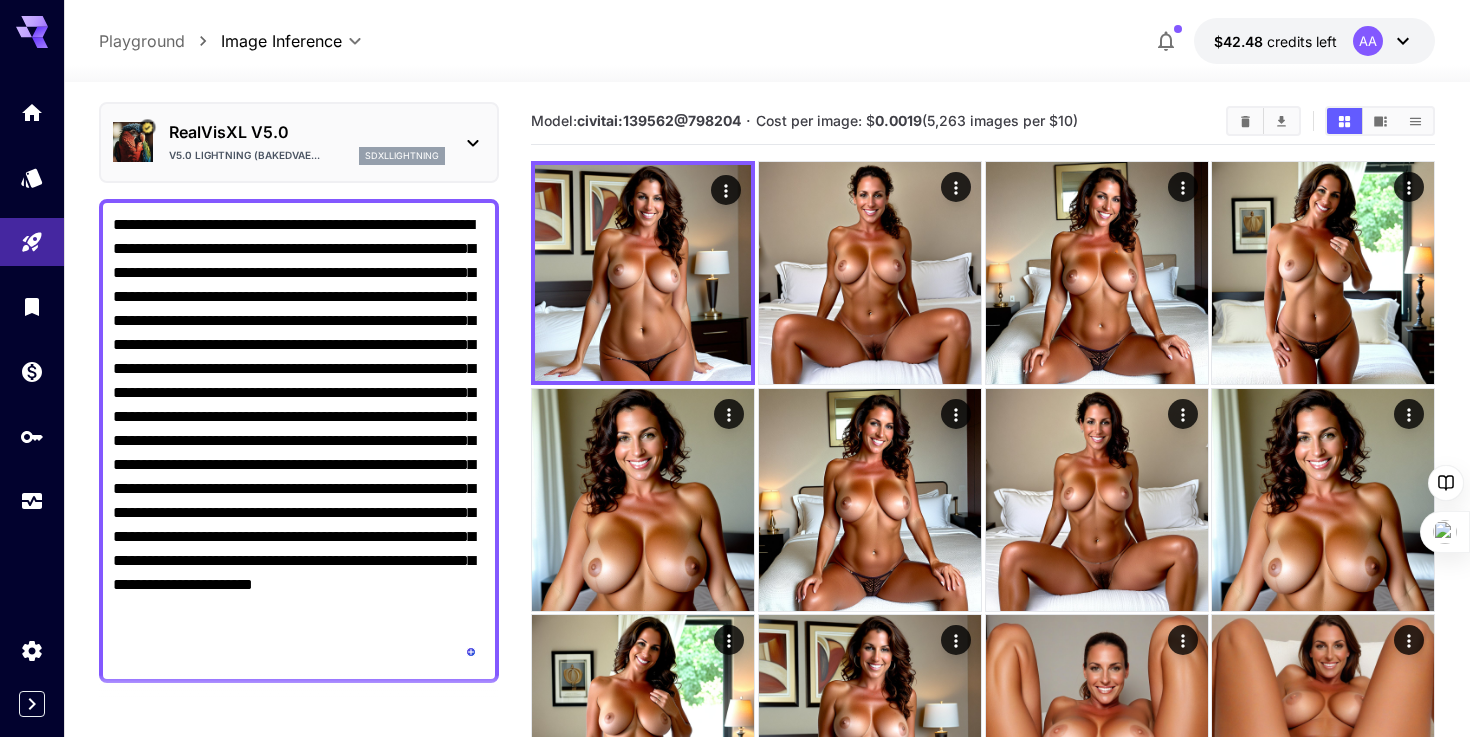 click on "**********" at bounding box center (299, 441) 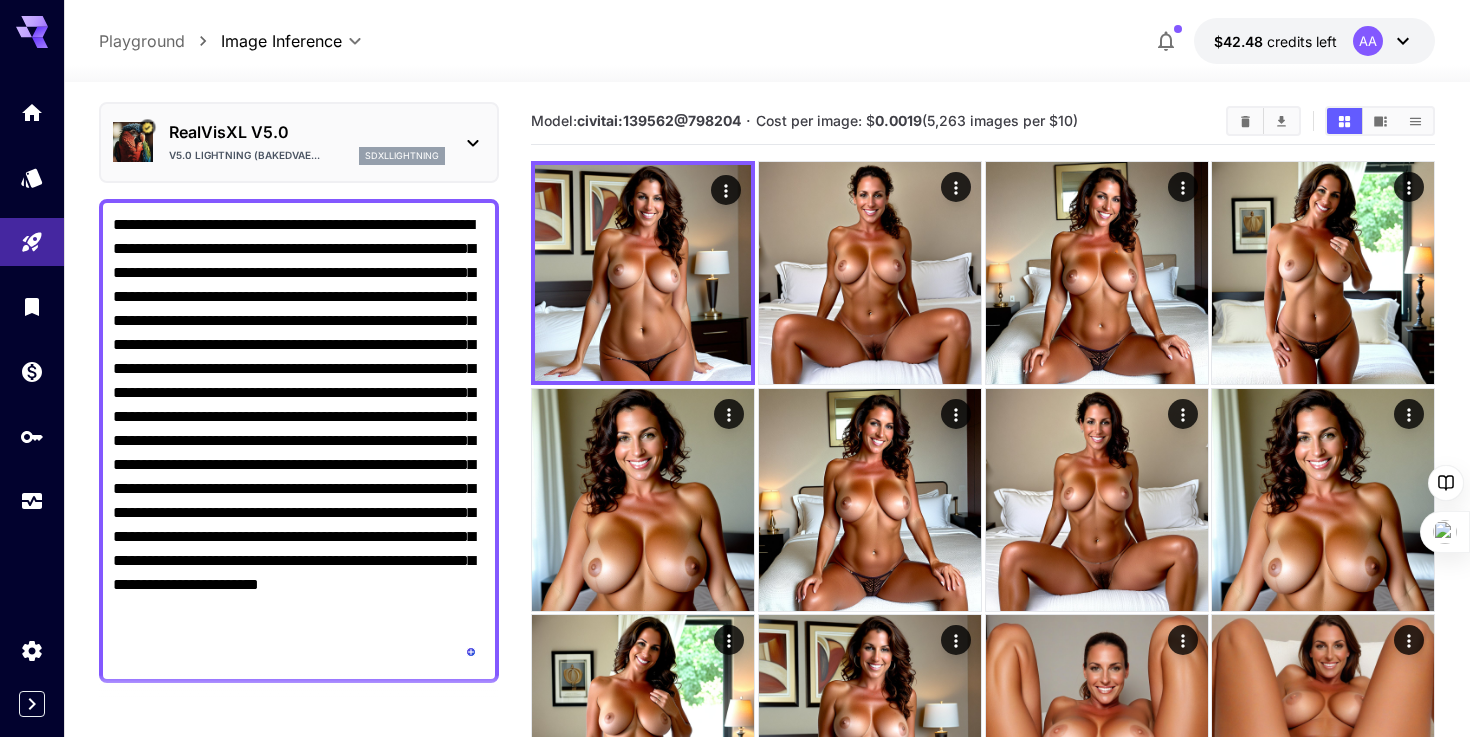 scroll, scrollTop: 367, scrollLeft: 0, axis: vertical 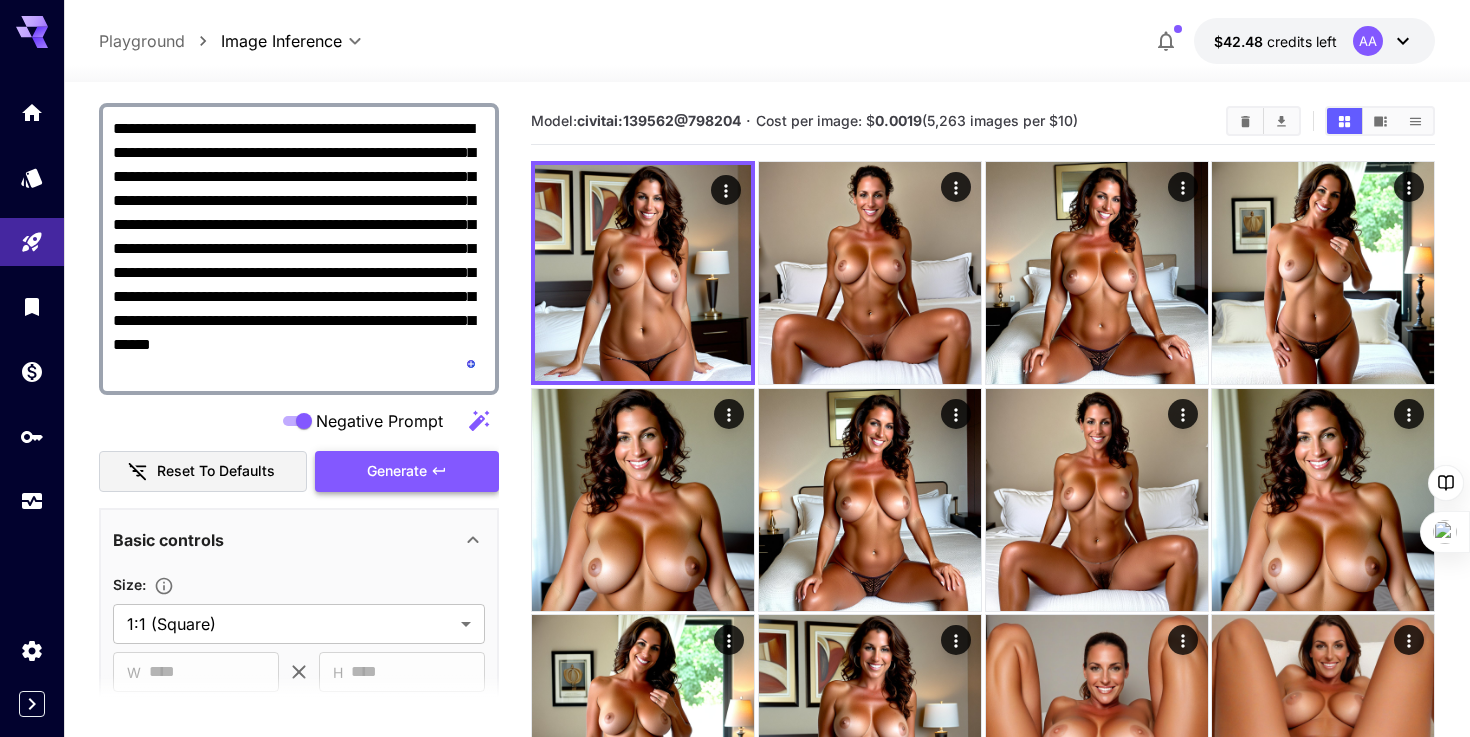 click on "Generate" at bounding box center (407, 471) 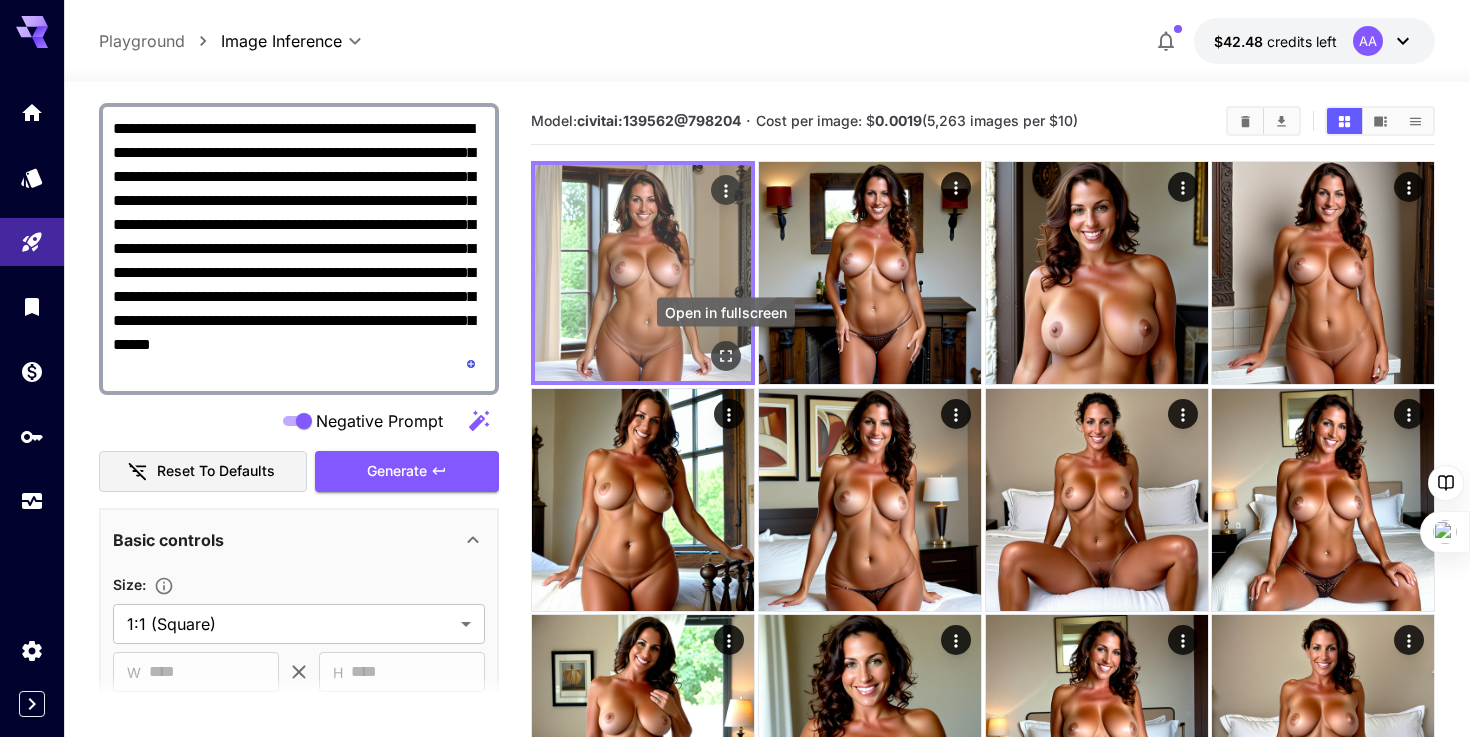 click 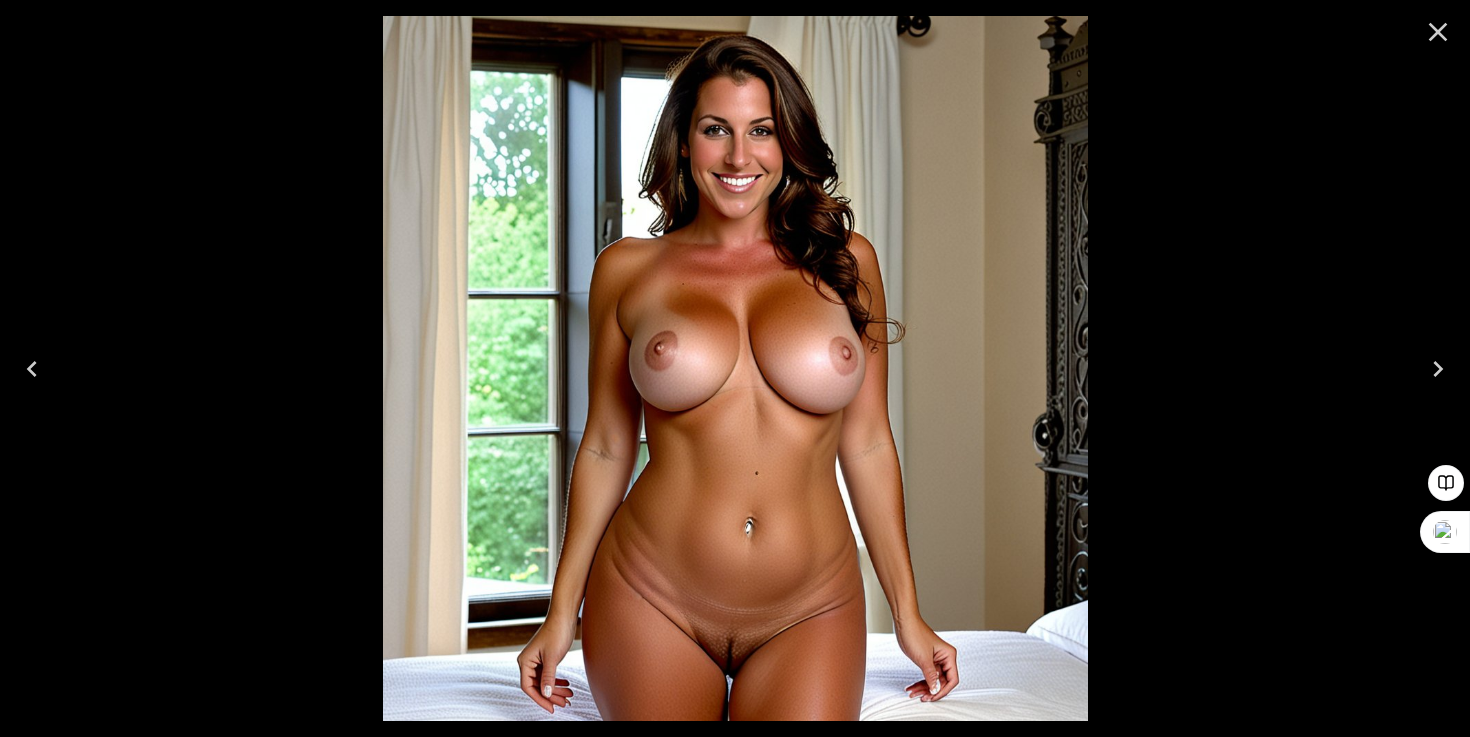 click 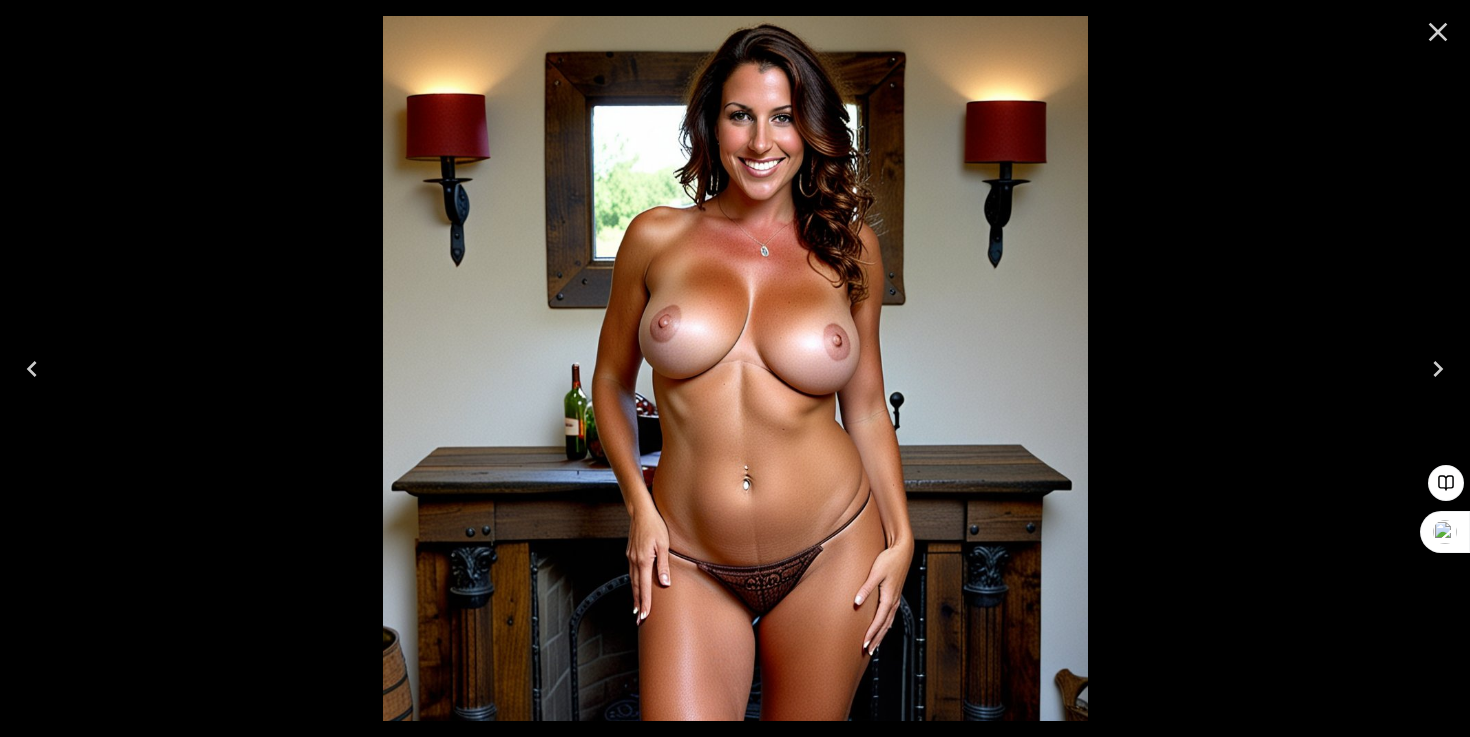 click 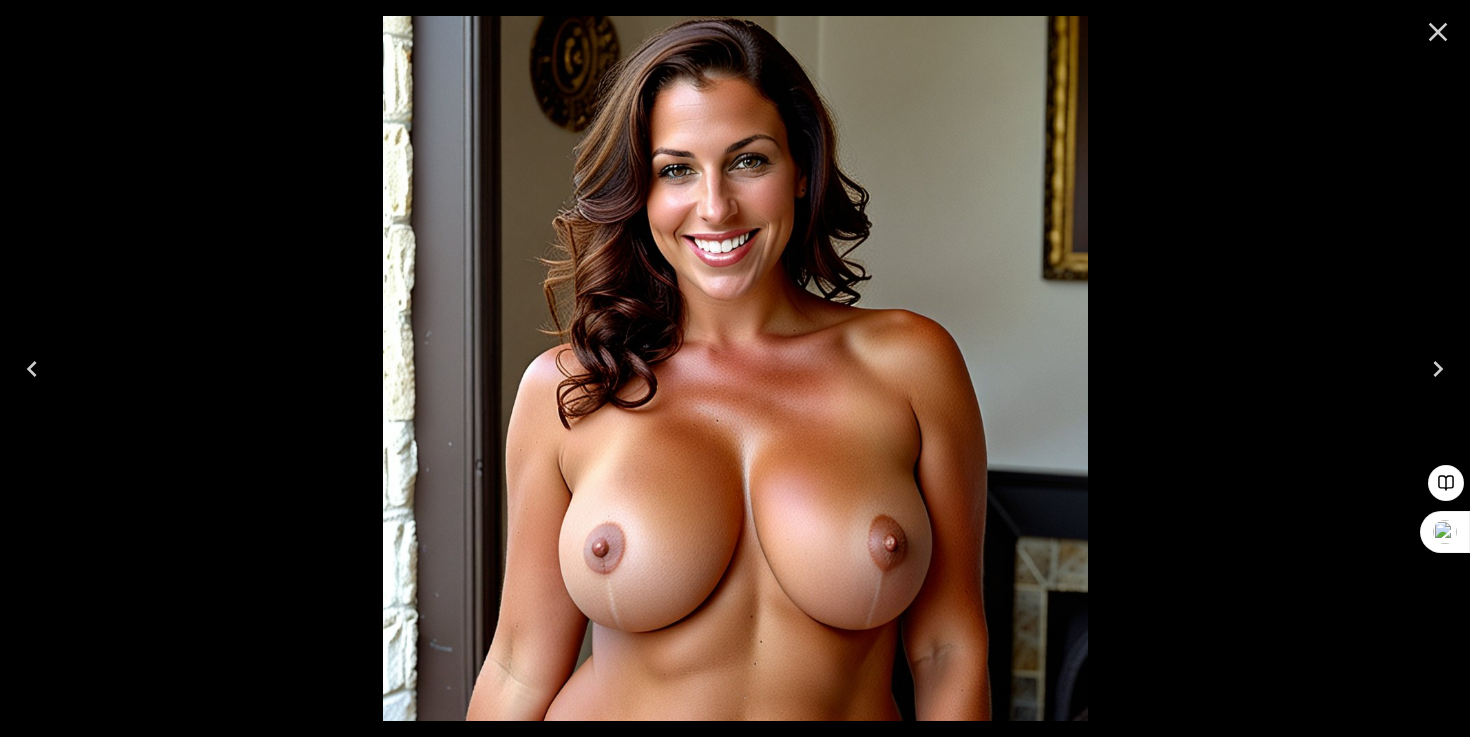 click 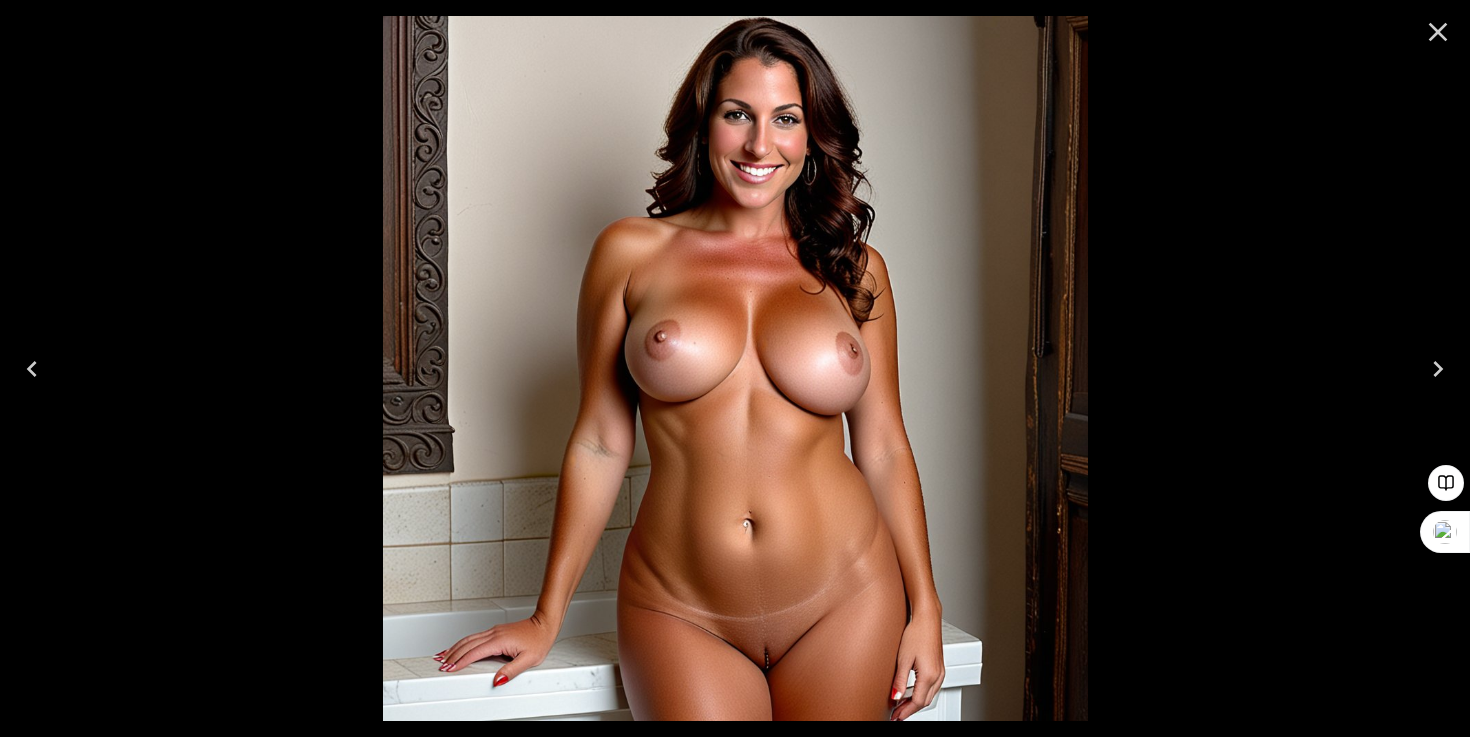 click 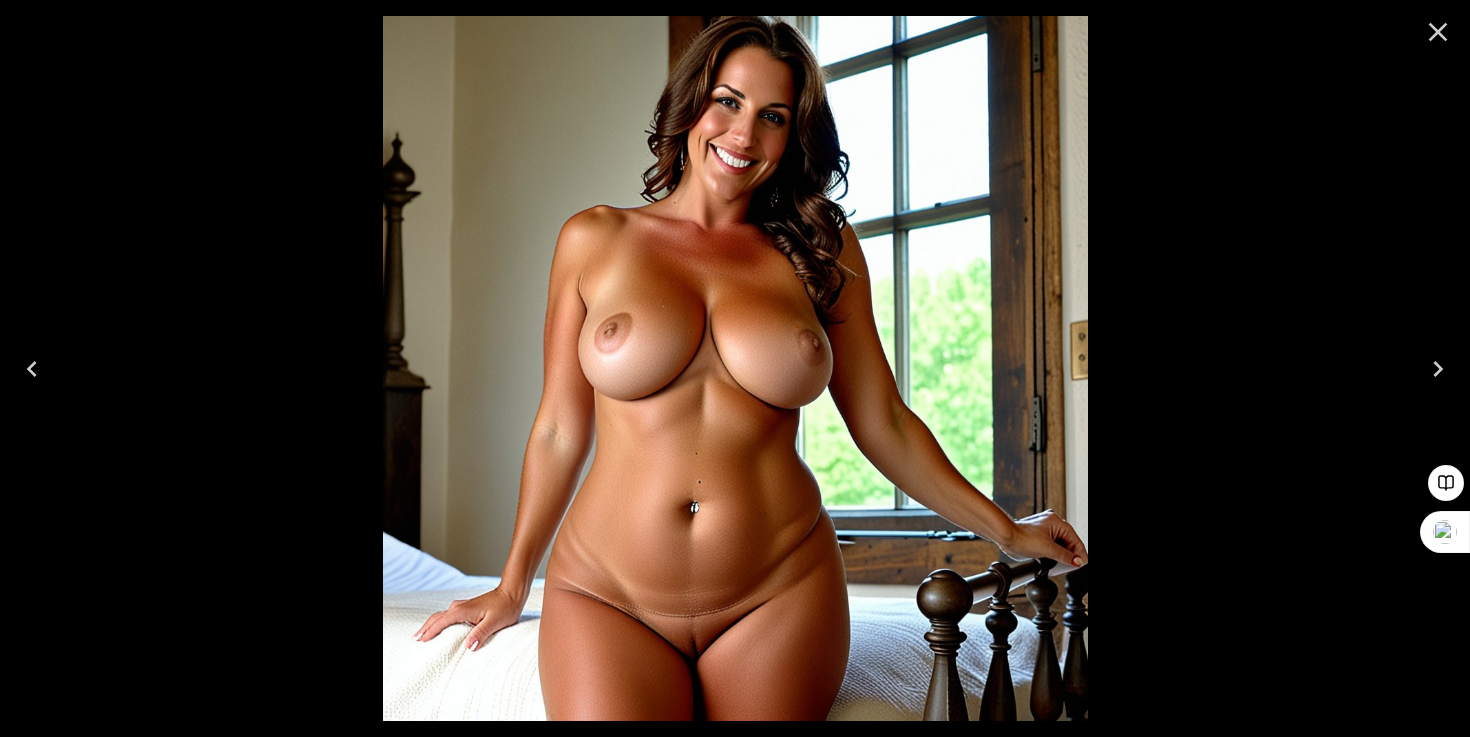 click 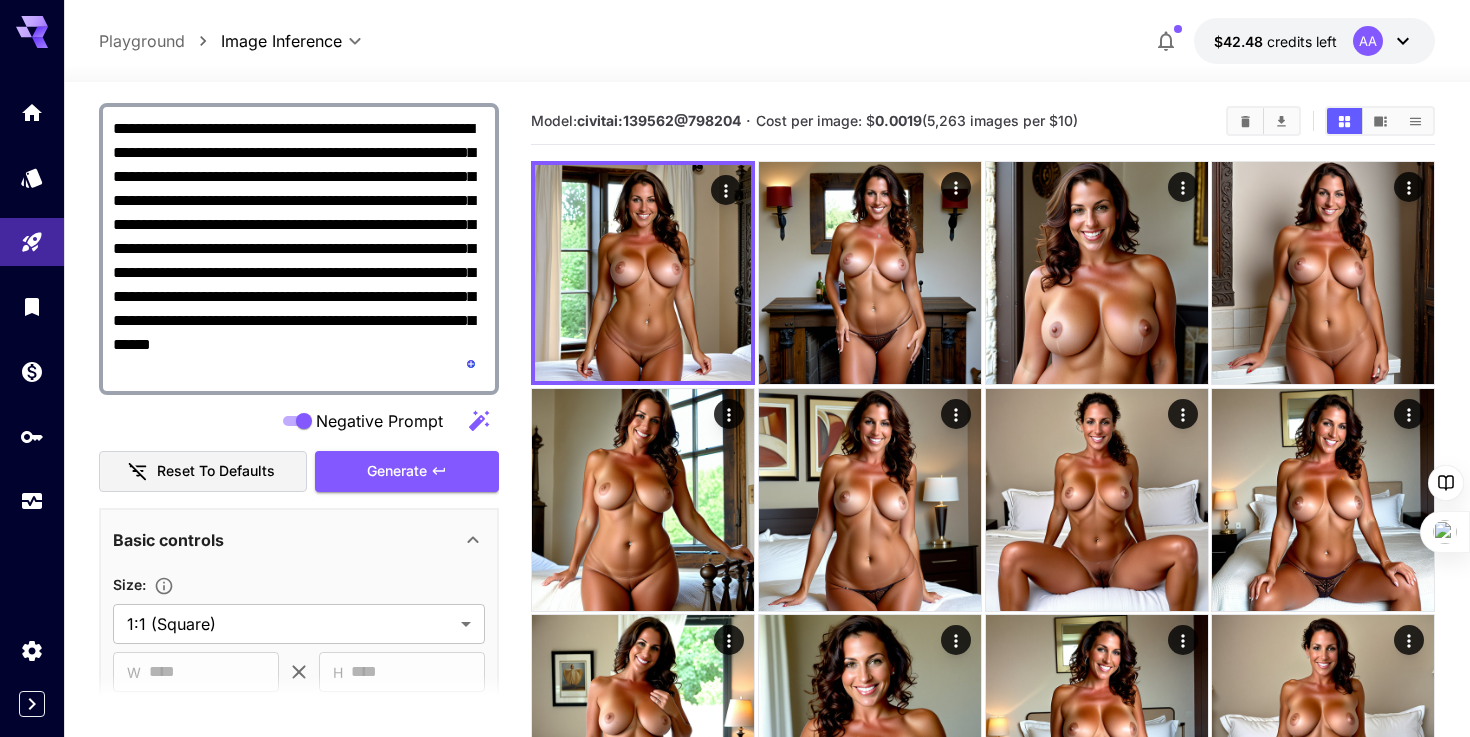scroll, scrollTop: 408, scrollLeft: 0, axis: vertical 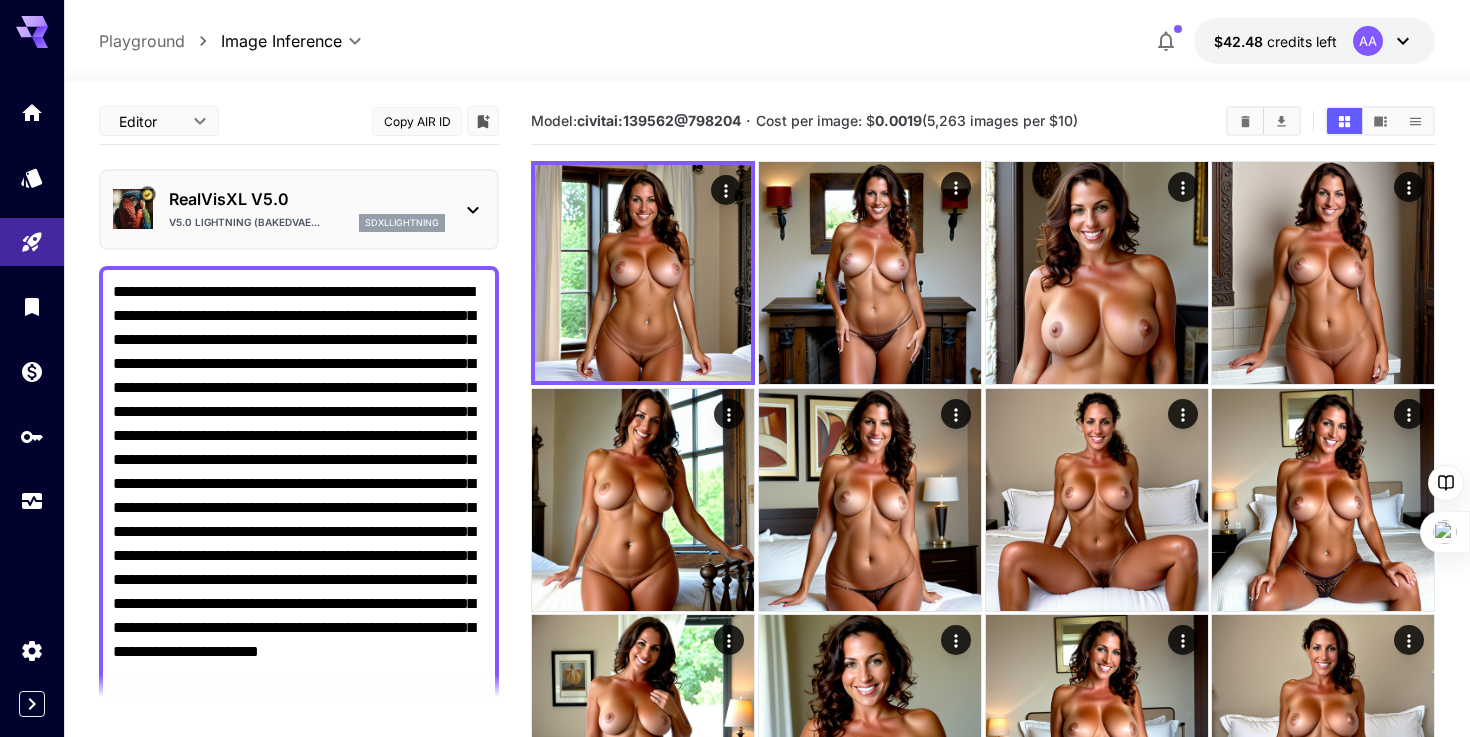 click on "**********" at bounding box center [299, 508] 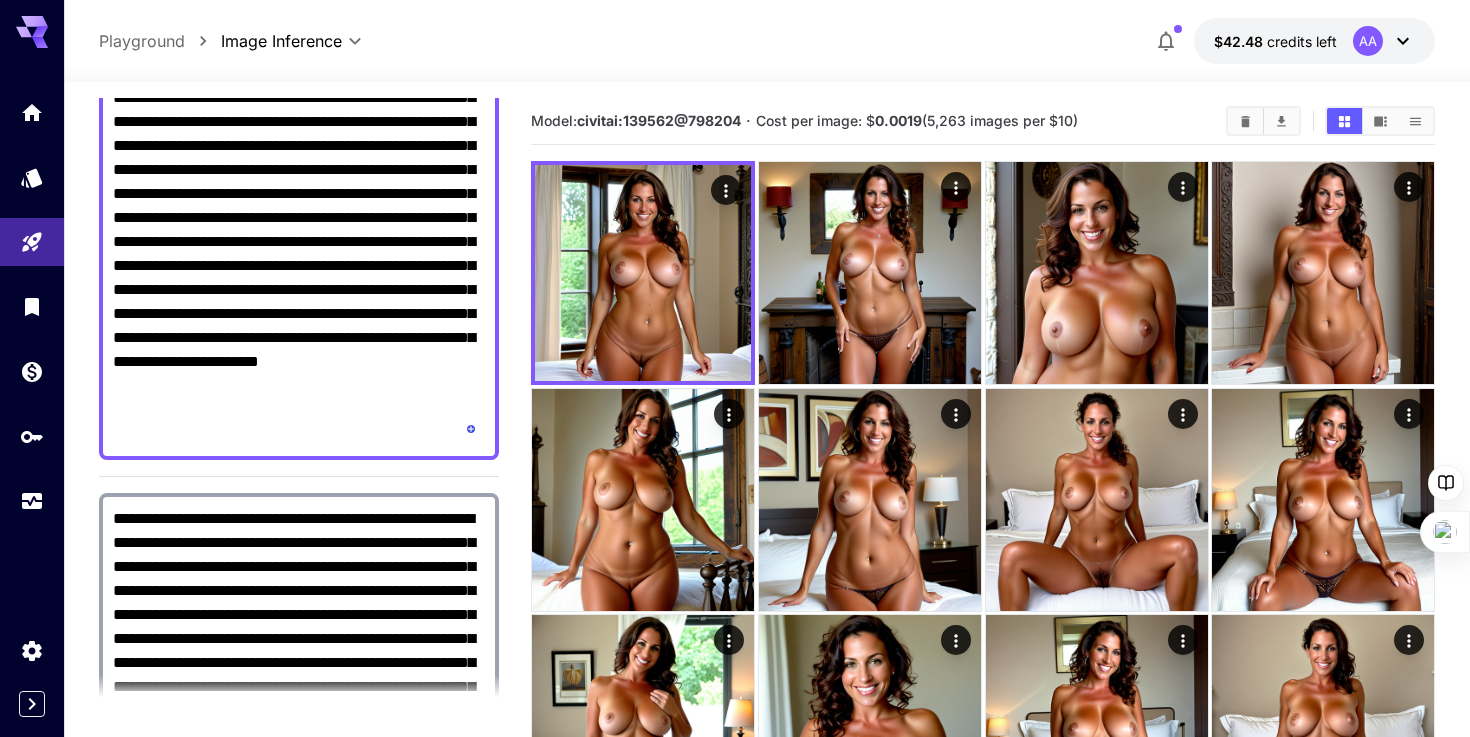 scroll, scrollTop: 332, scrollLeft: 0, axis: vertical 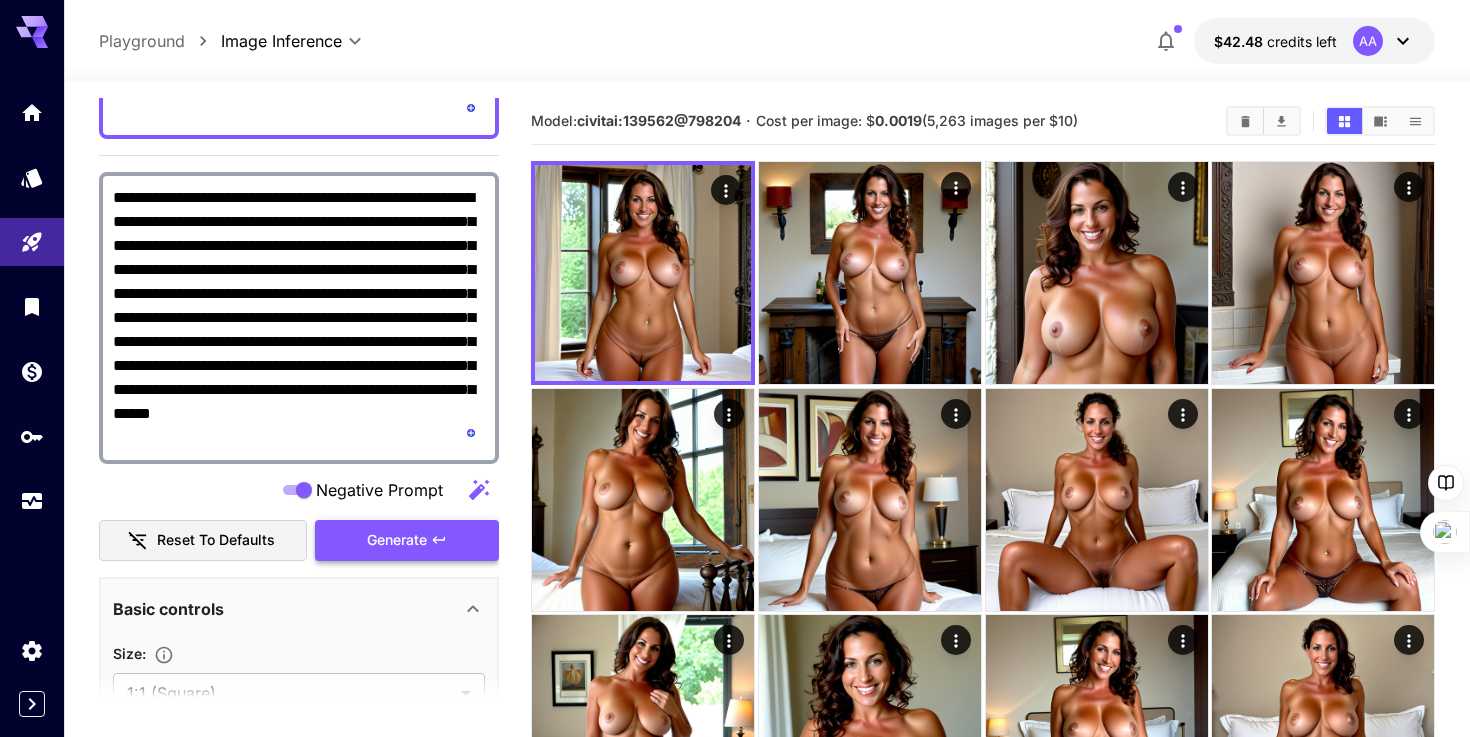 type on "**********" 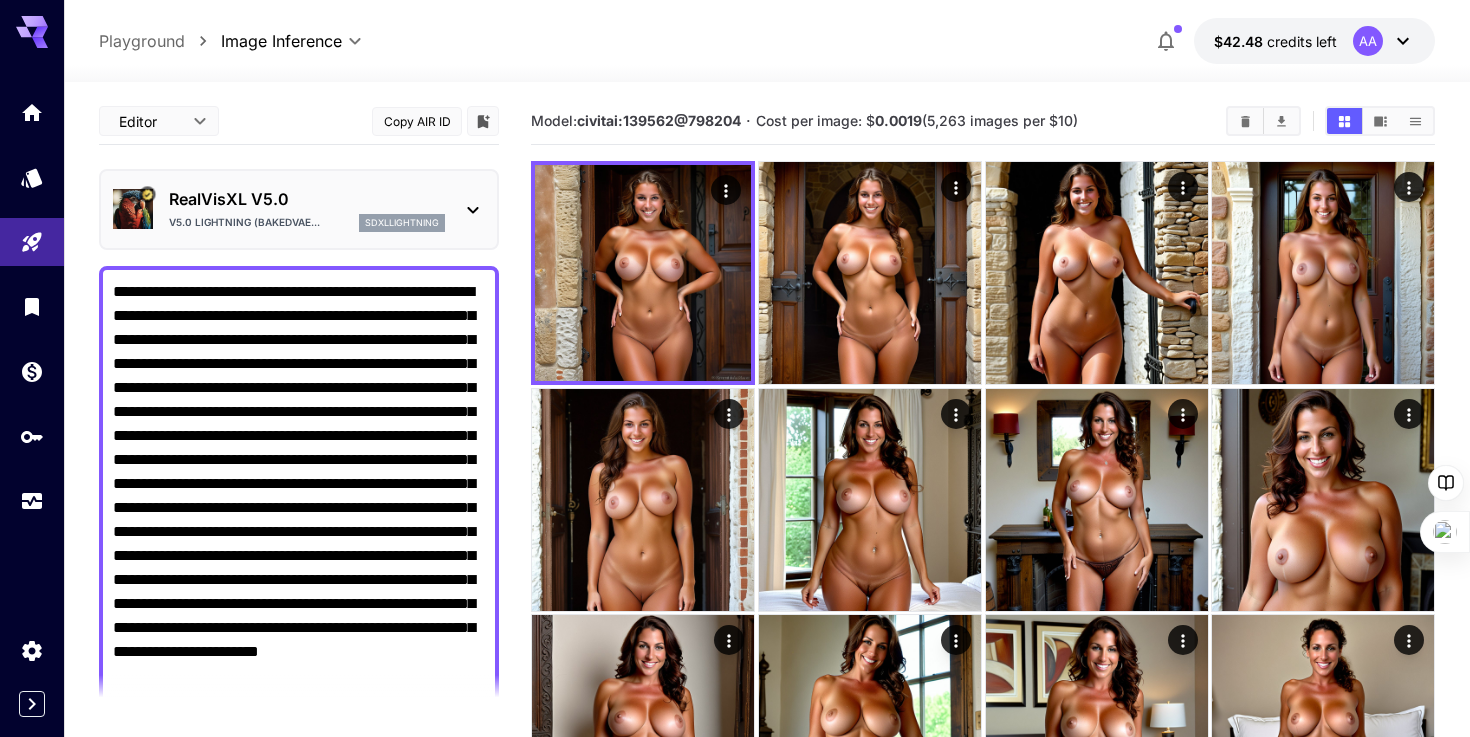 scroll, scrollTop: 0, scrollLeft: 0, axis: both 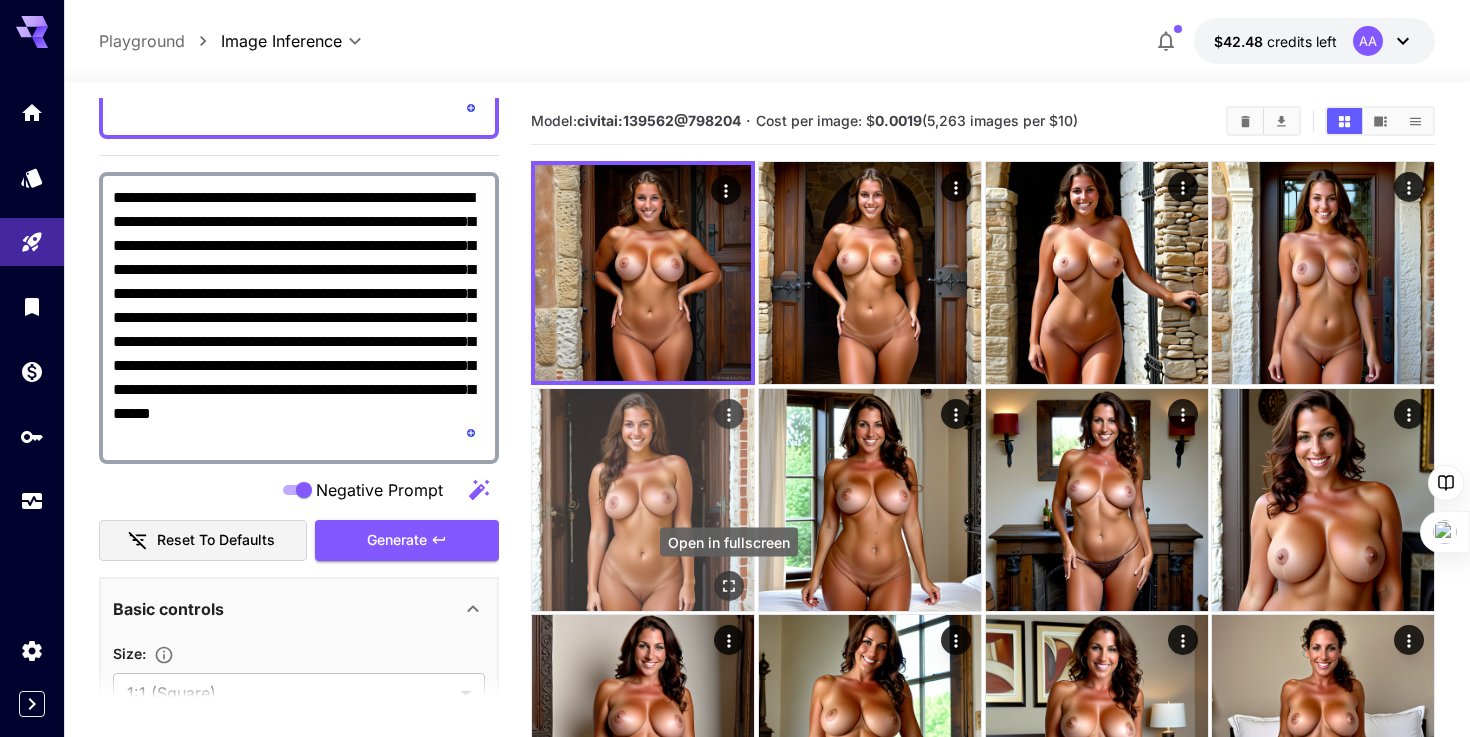 click 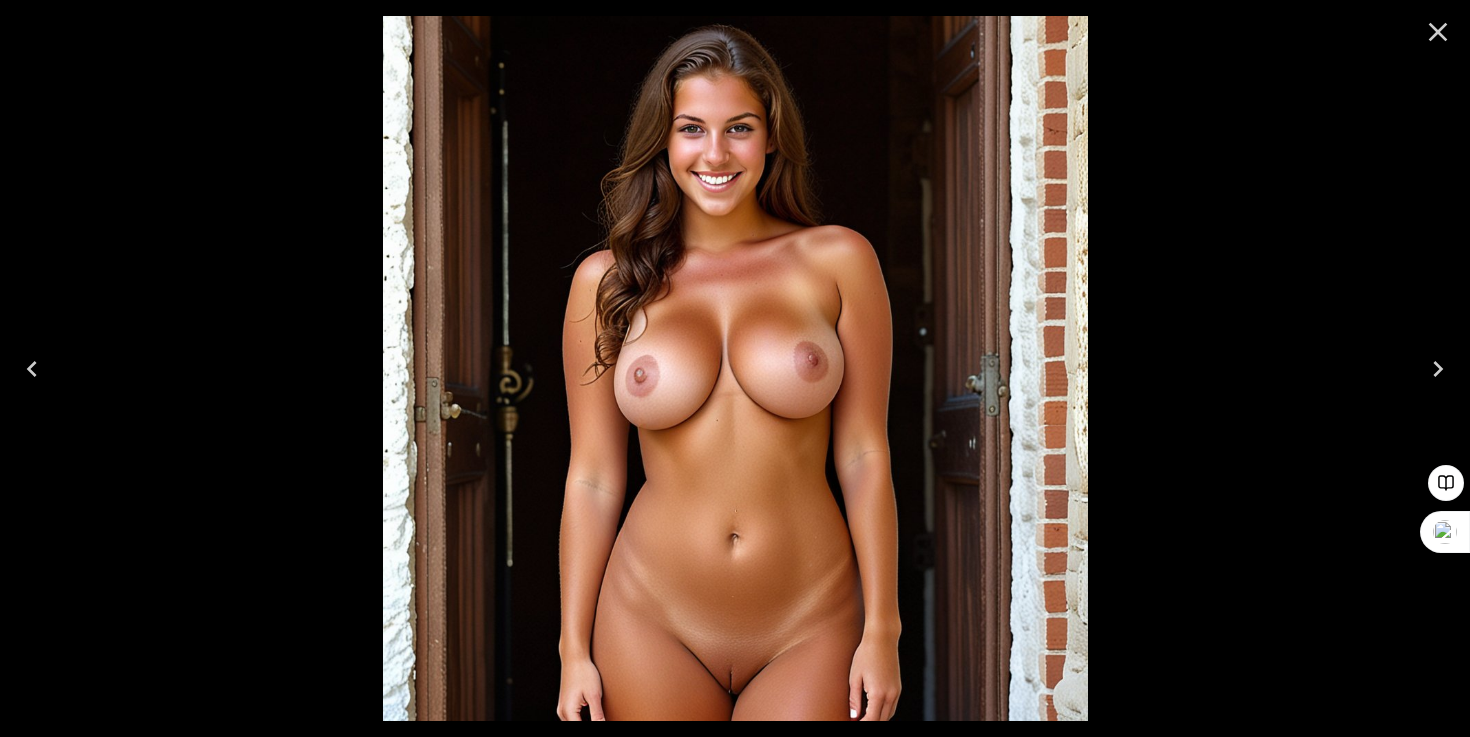 click 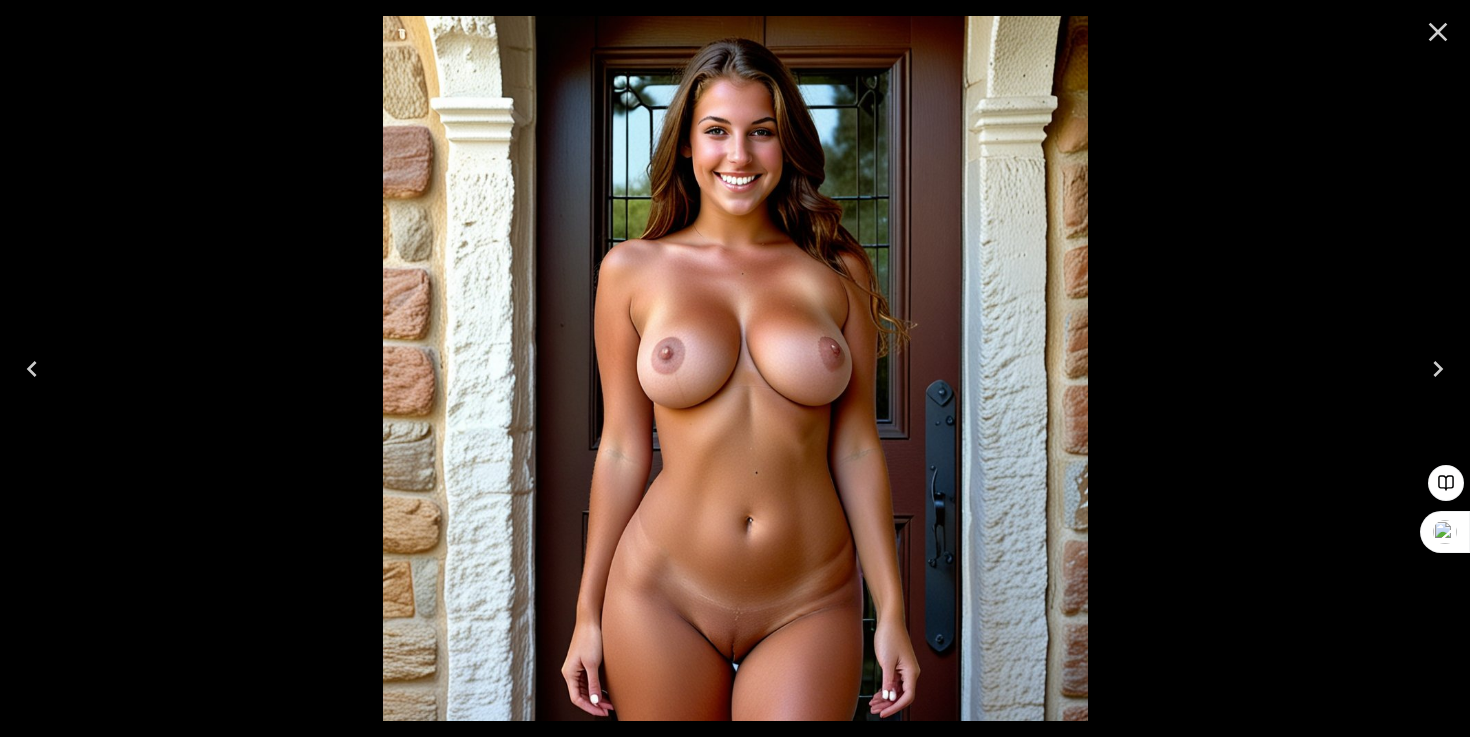 click 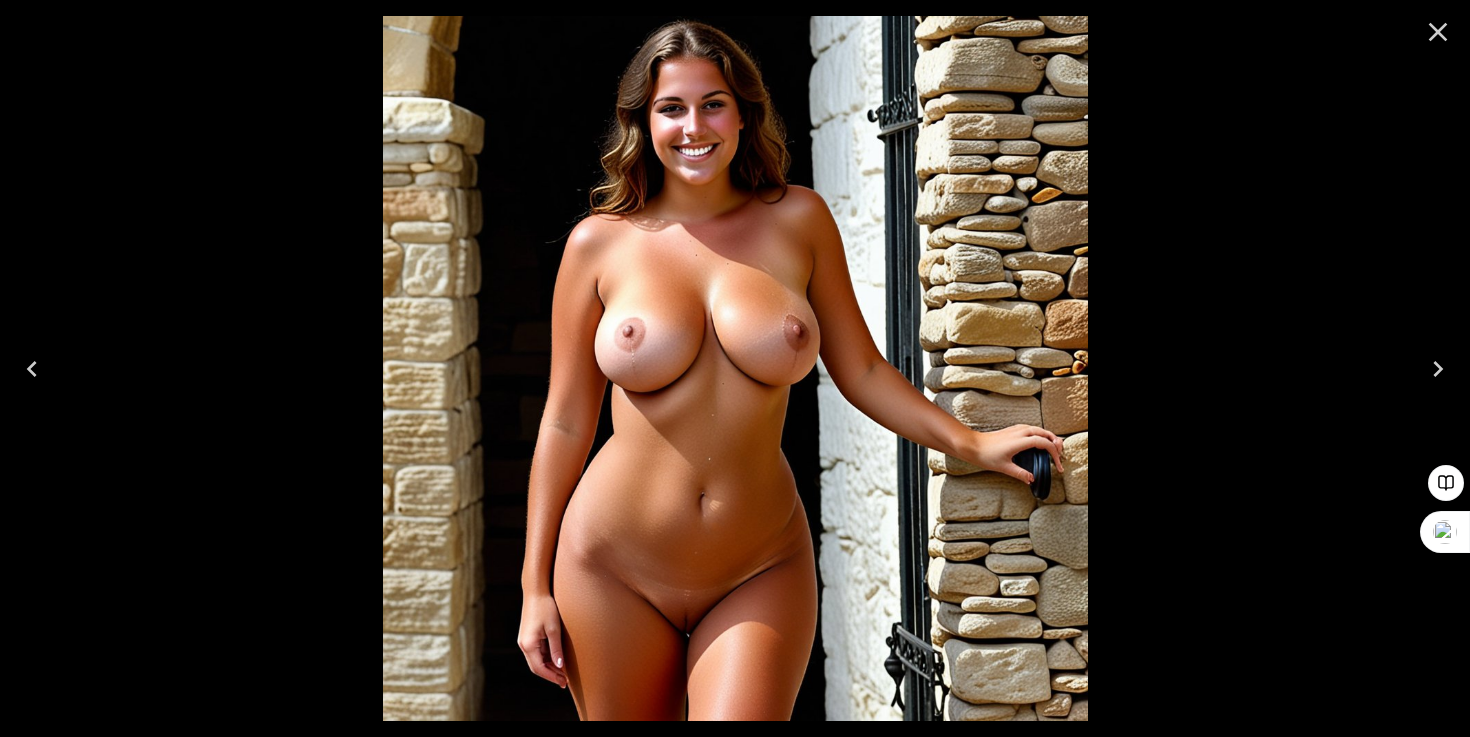 click 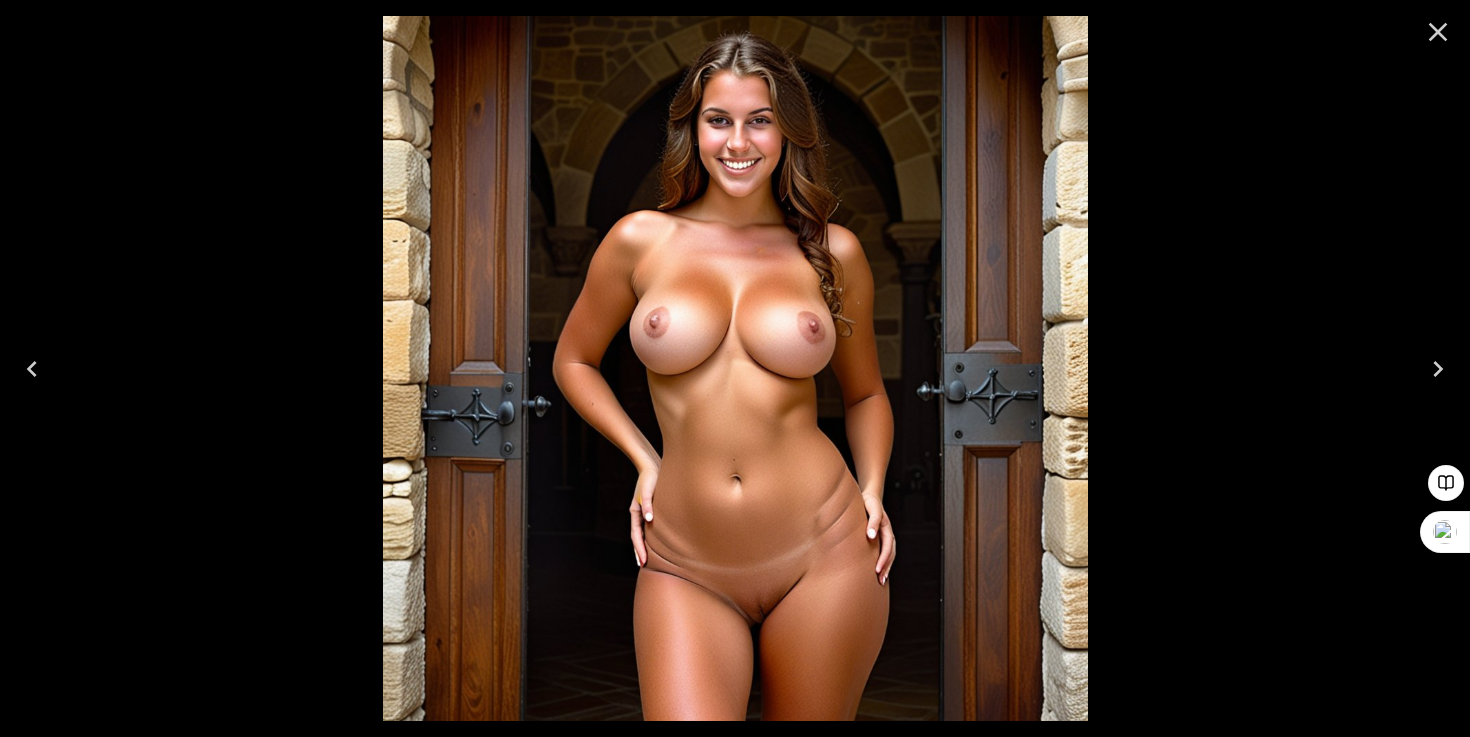 click 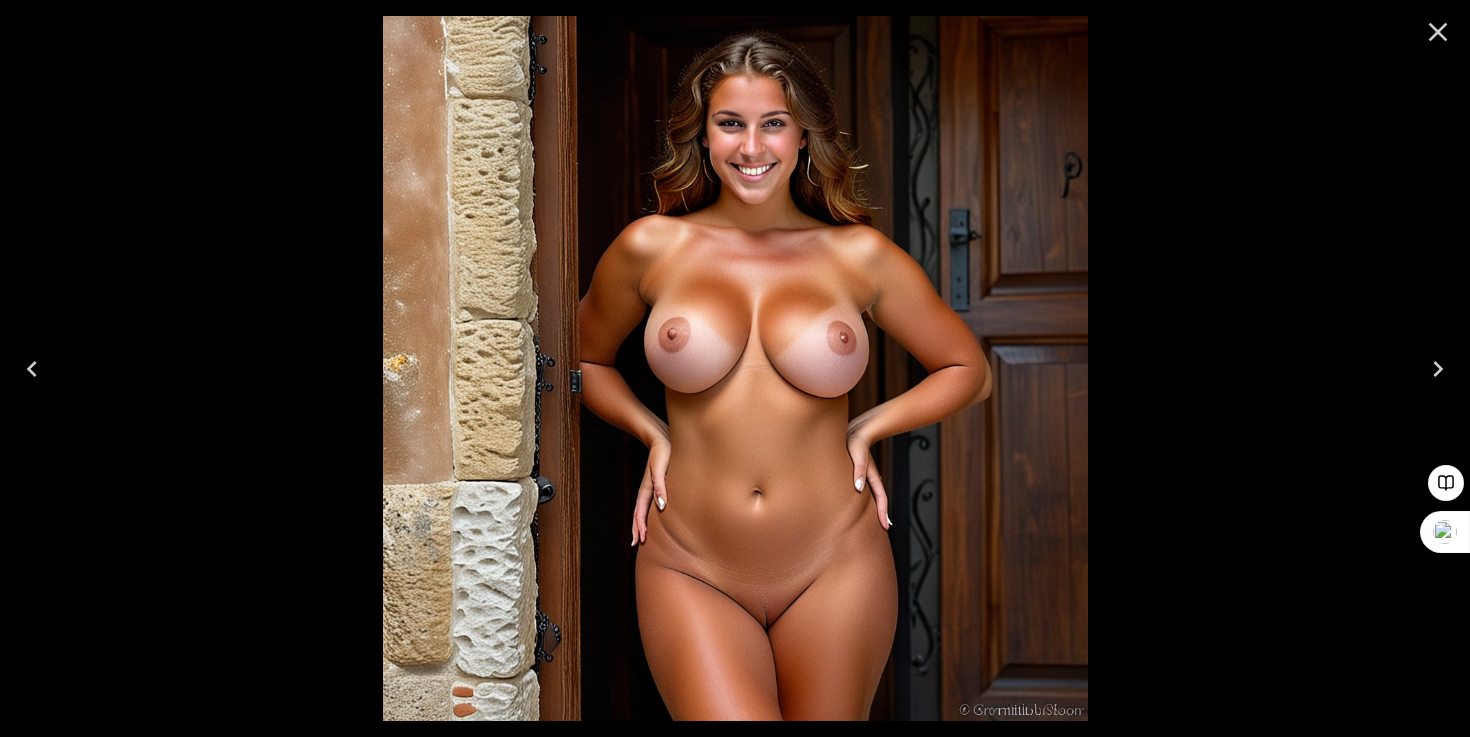 click 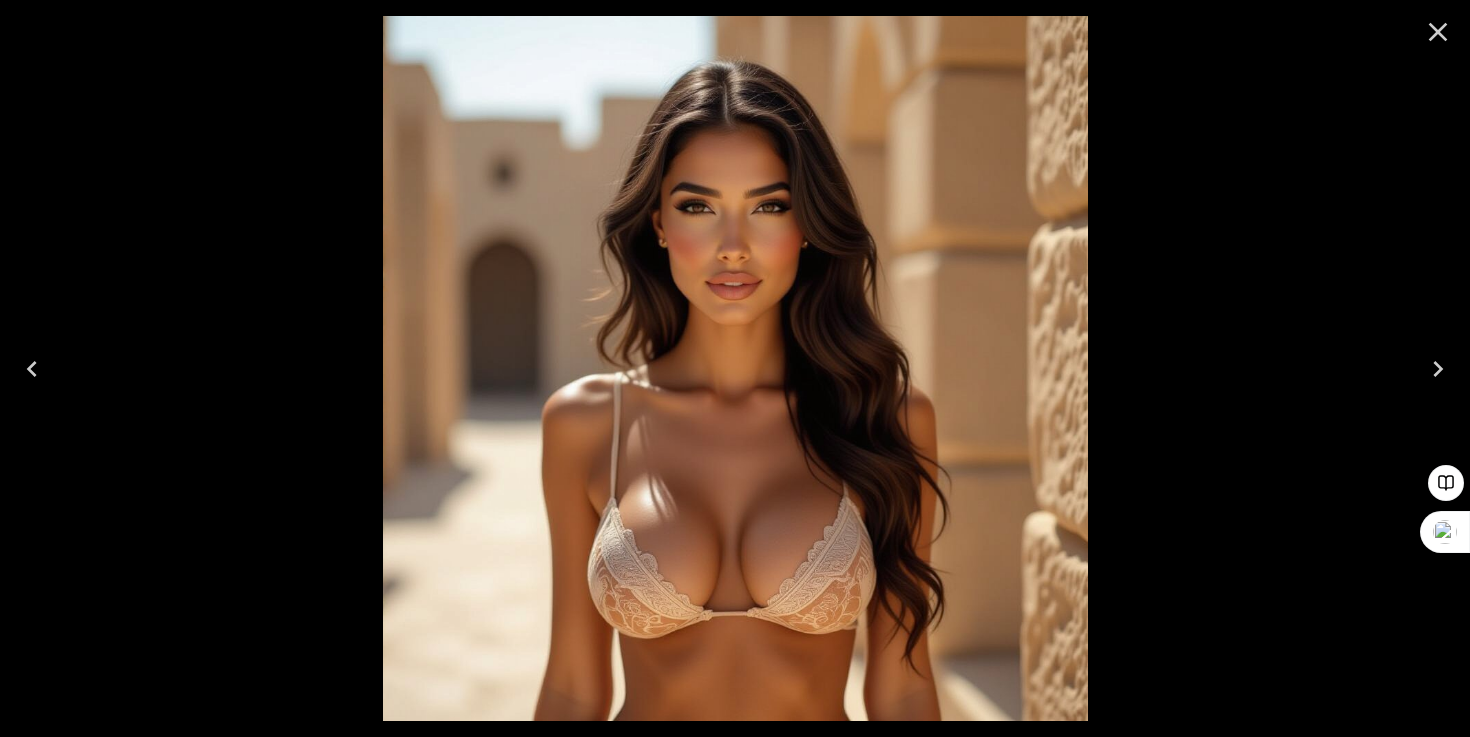 click 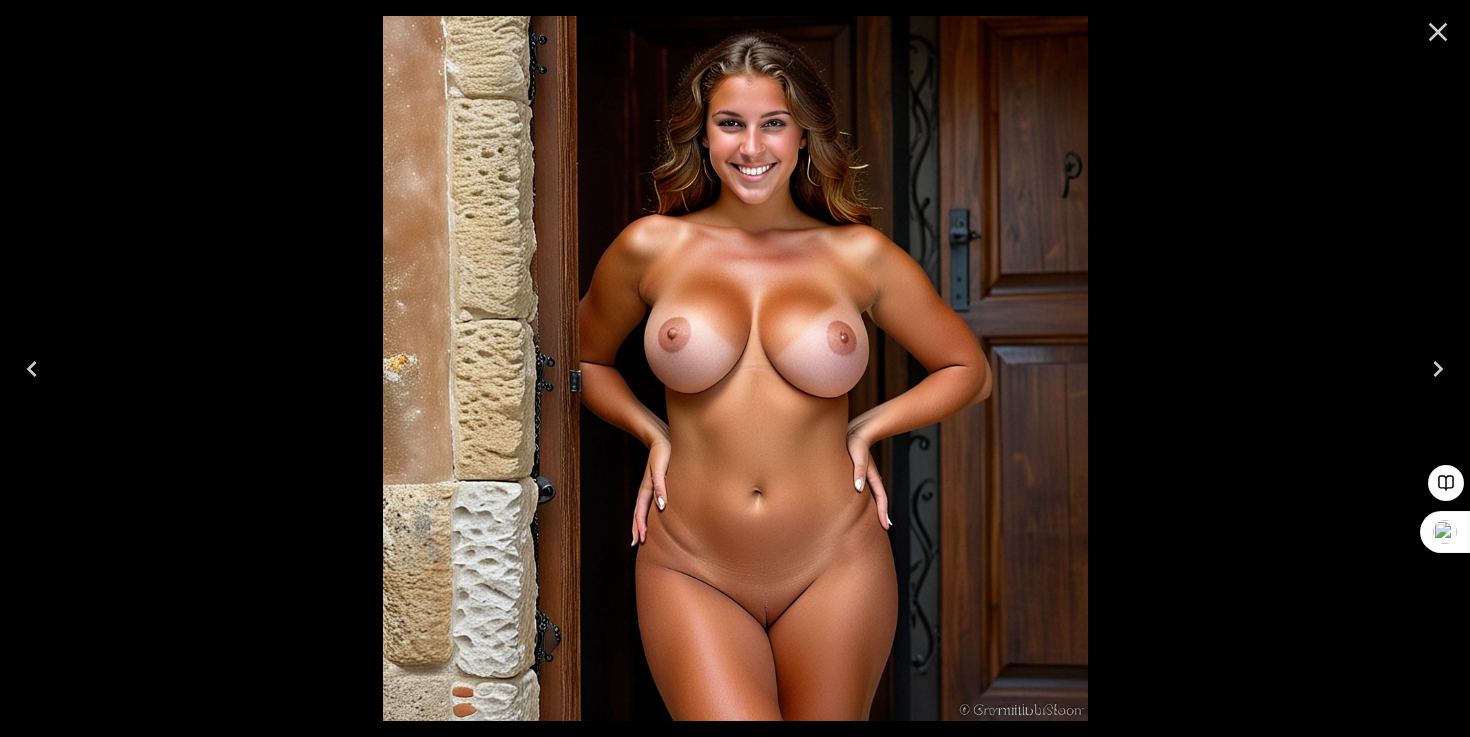 click 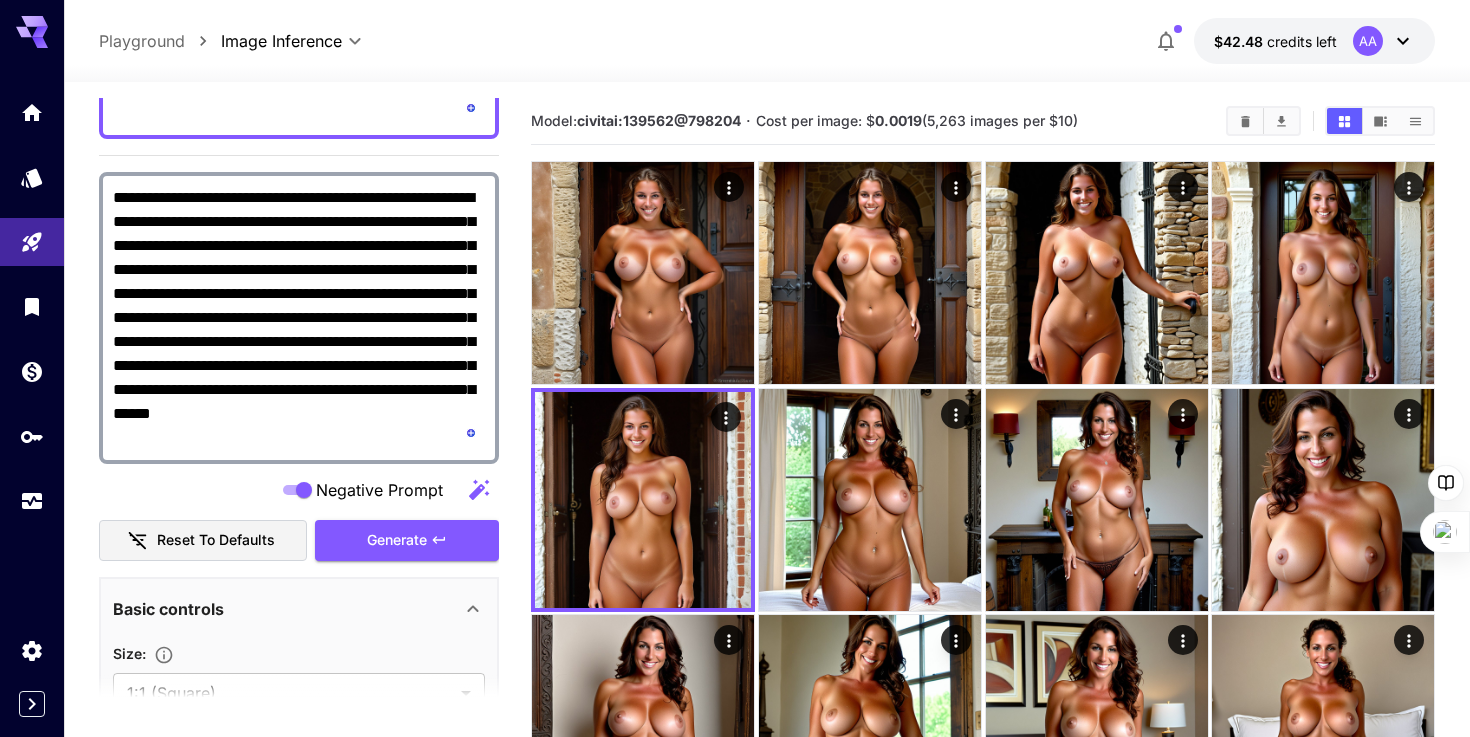 scroll, scrollTop: 33, scrollLeft: 0, axis: vertical 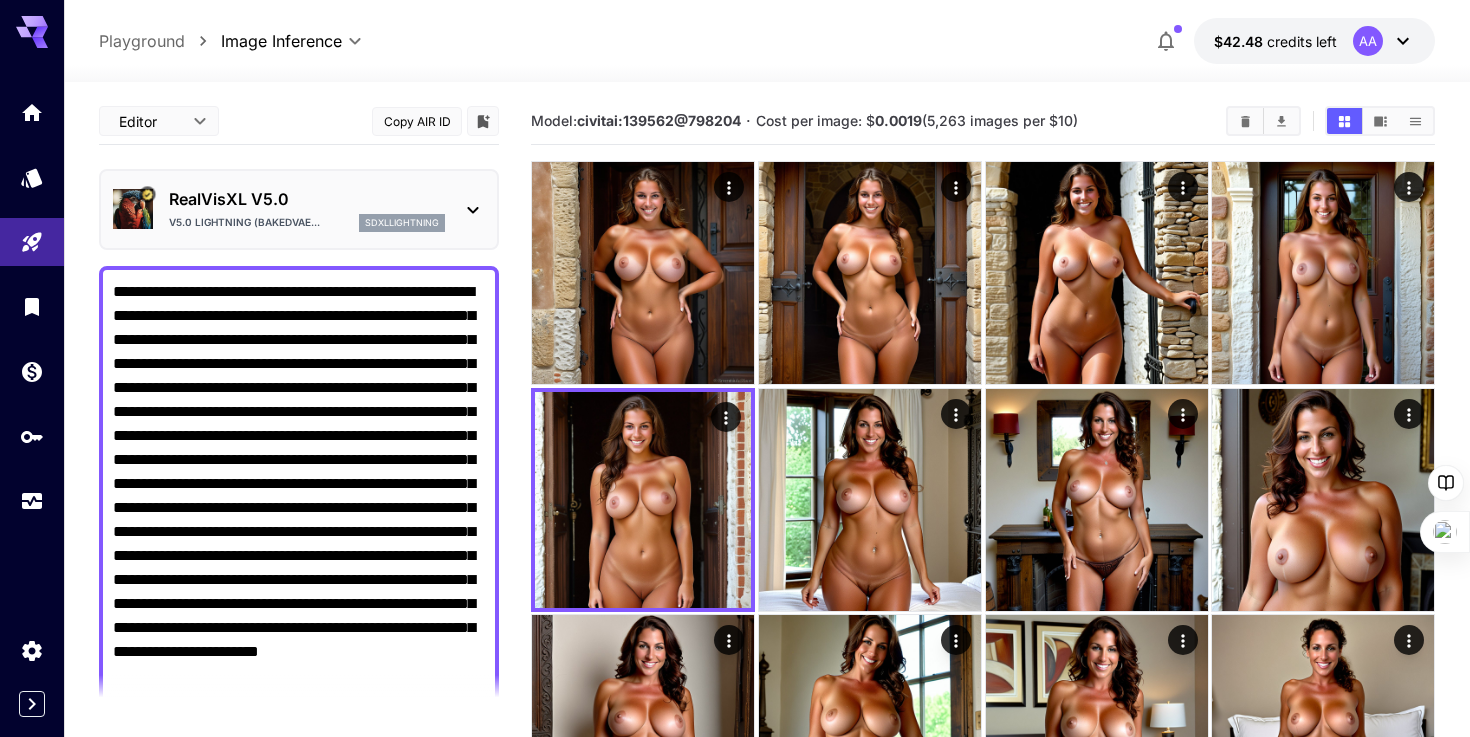 click on "**********" at bounding box center (299, 508) 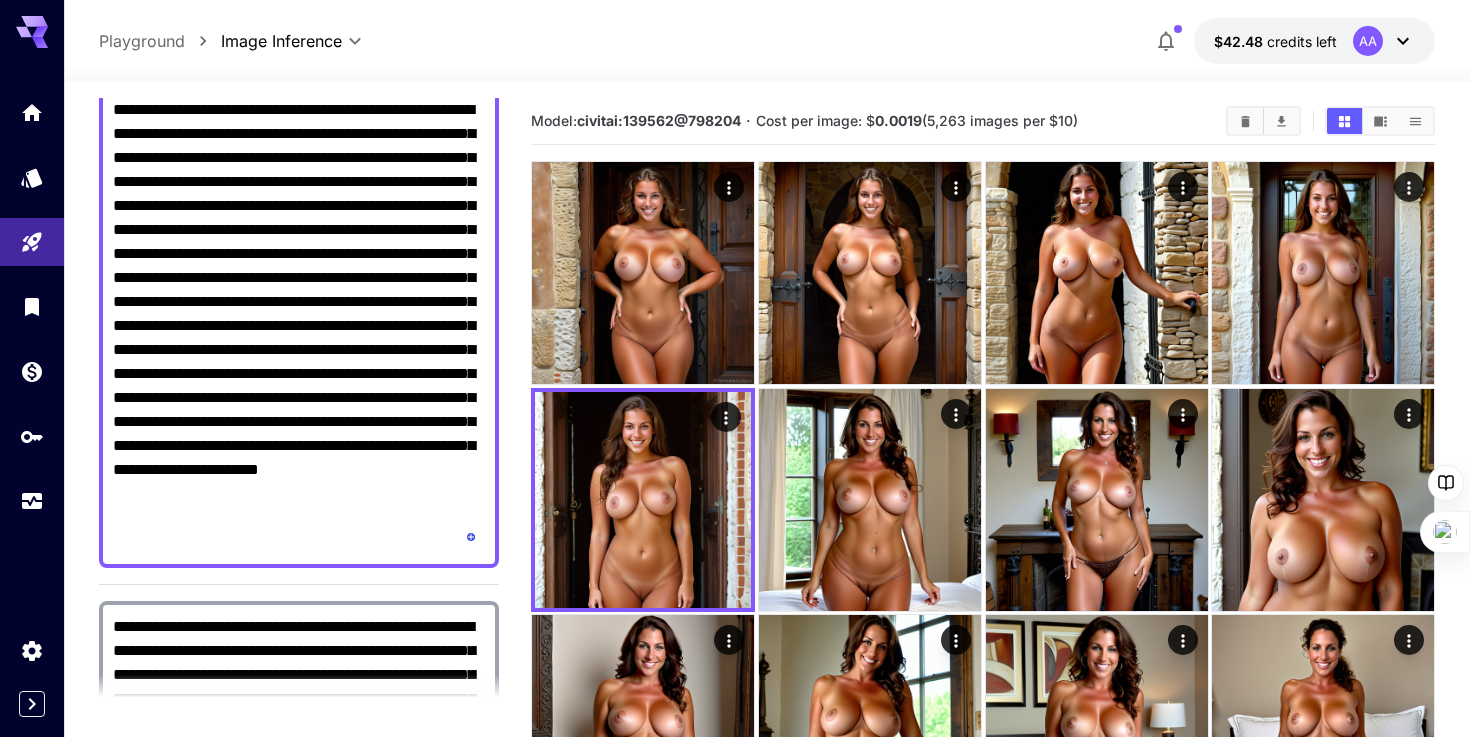 scroll, scrollTop: 259, scrollLeft: 0, axis: vertical 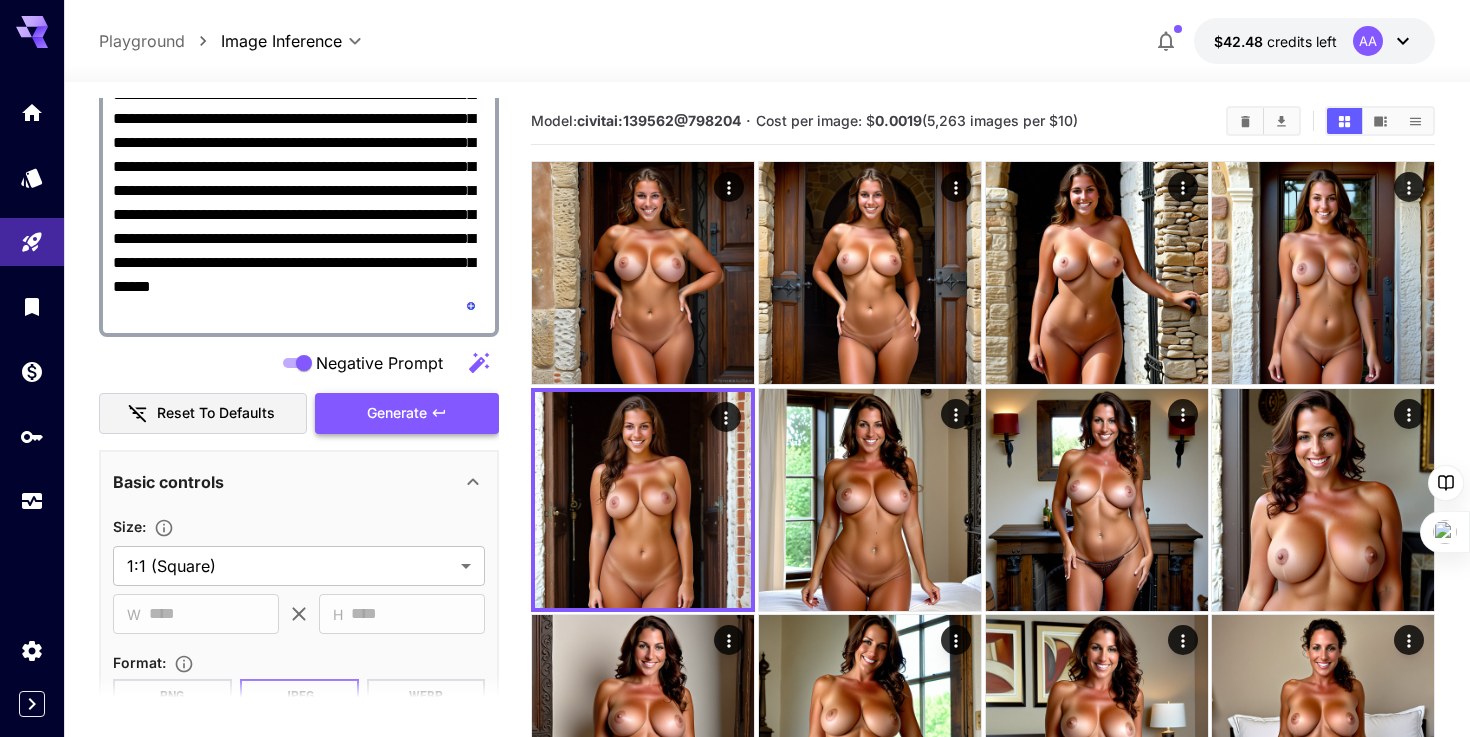 type on "**********" 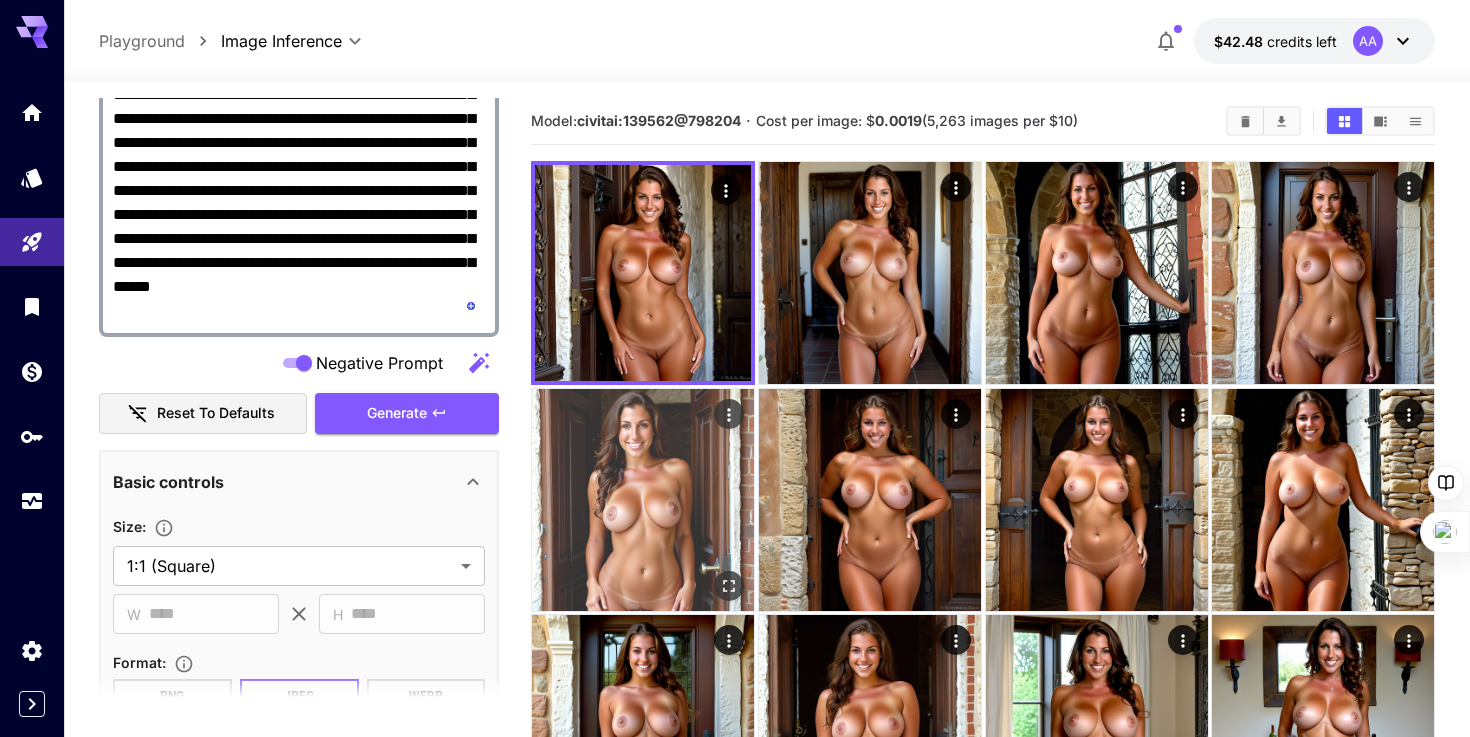 click at bounding box center [643, 500] 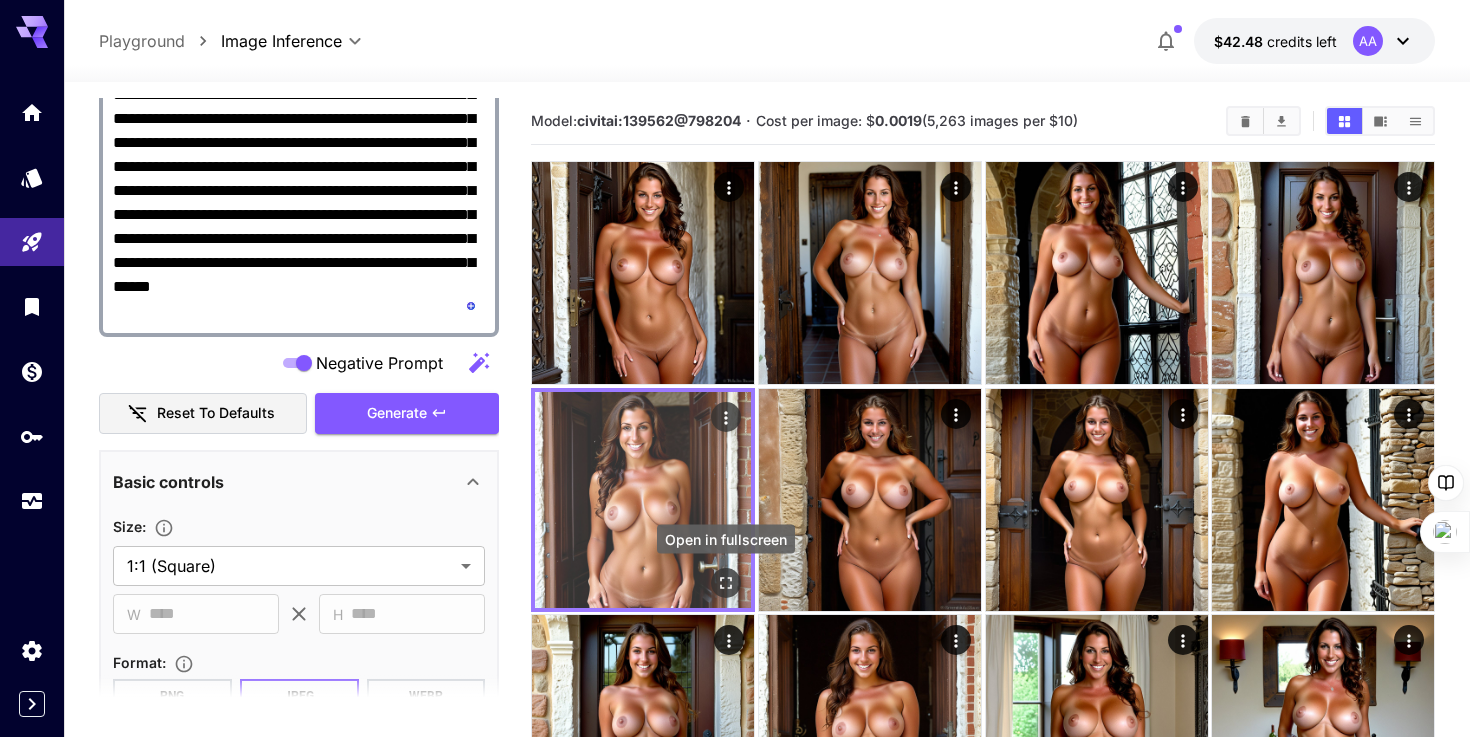click 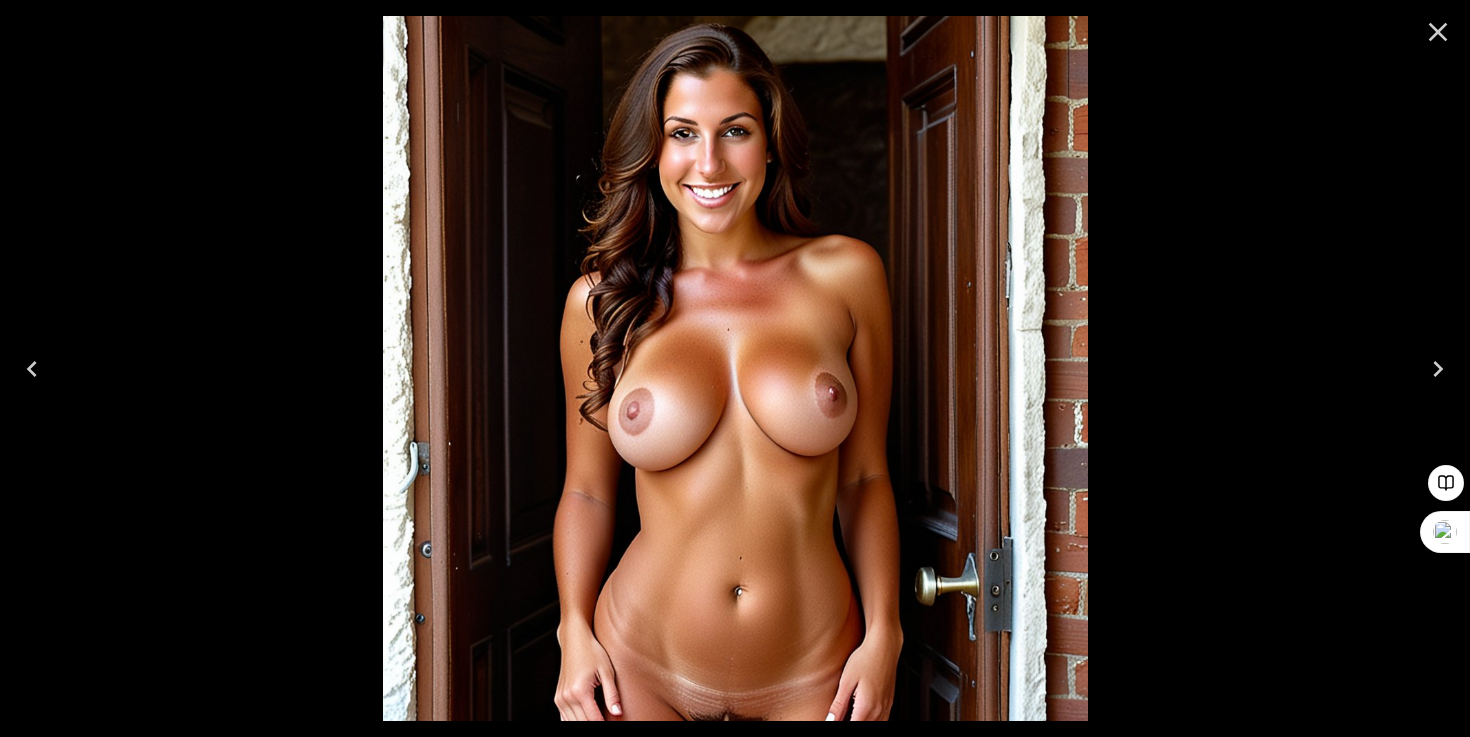 click at bounding box center [32, 369] 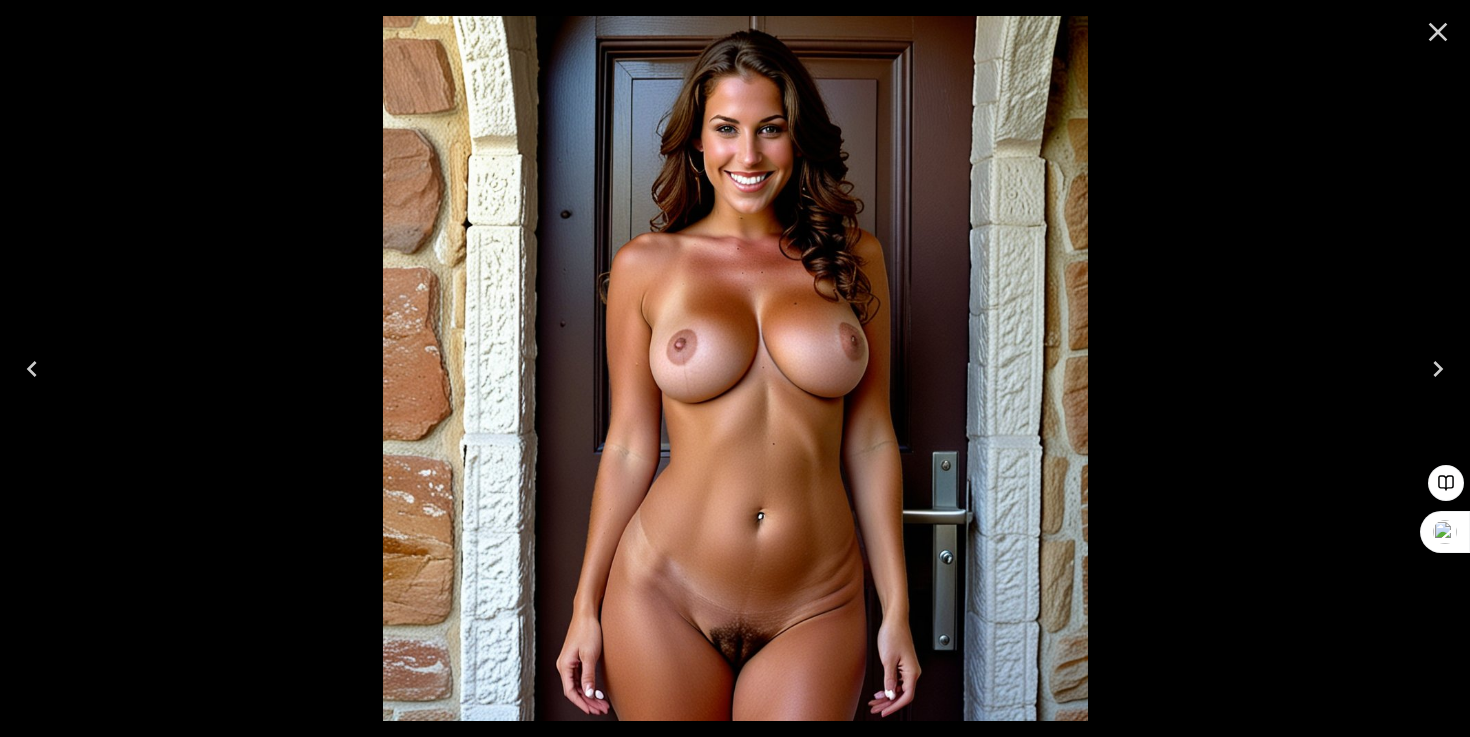 click at bounding box center [32, 369] 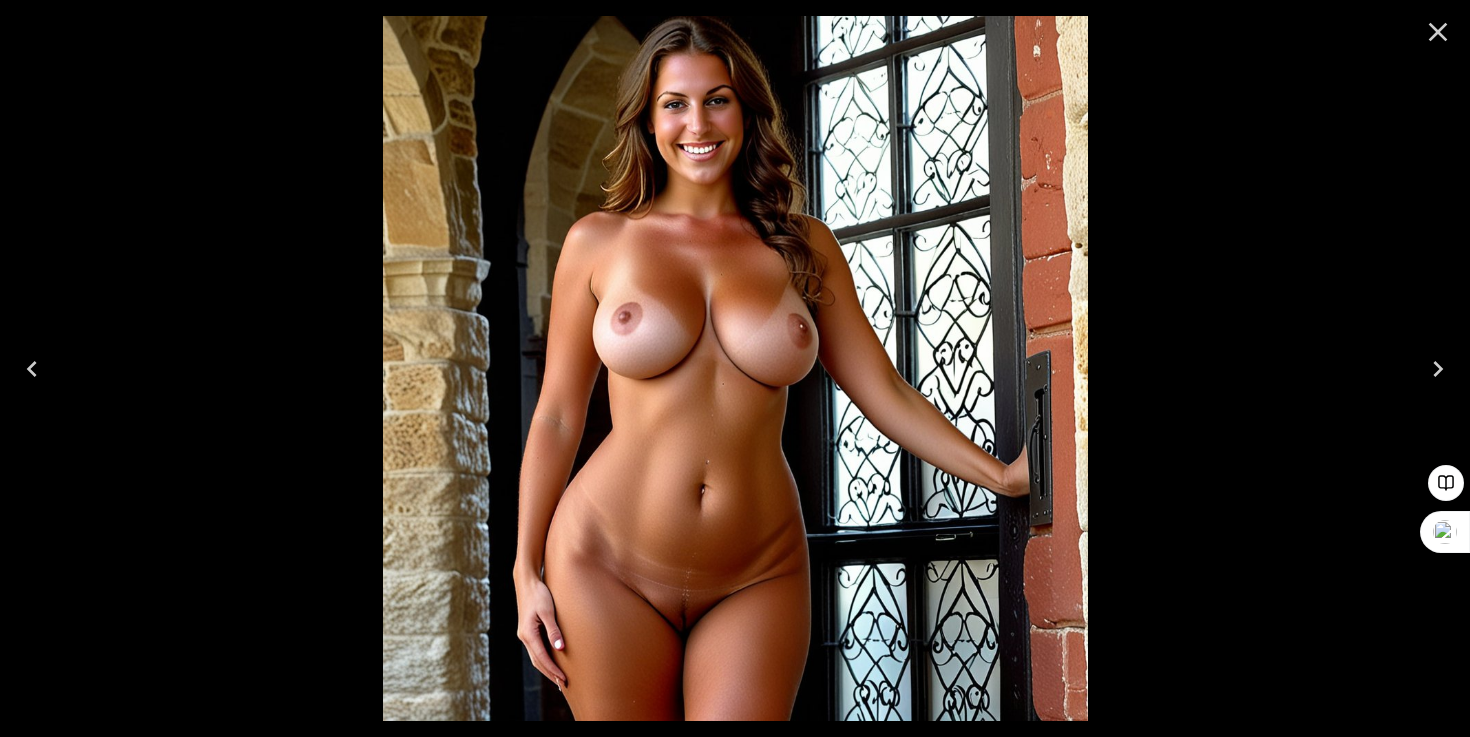 click at bounding box center [32, 369] 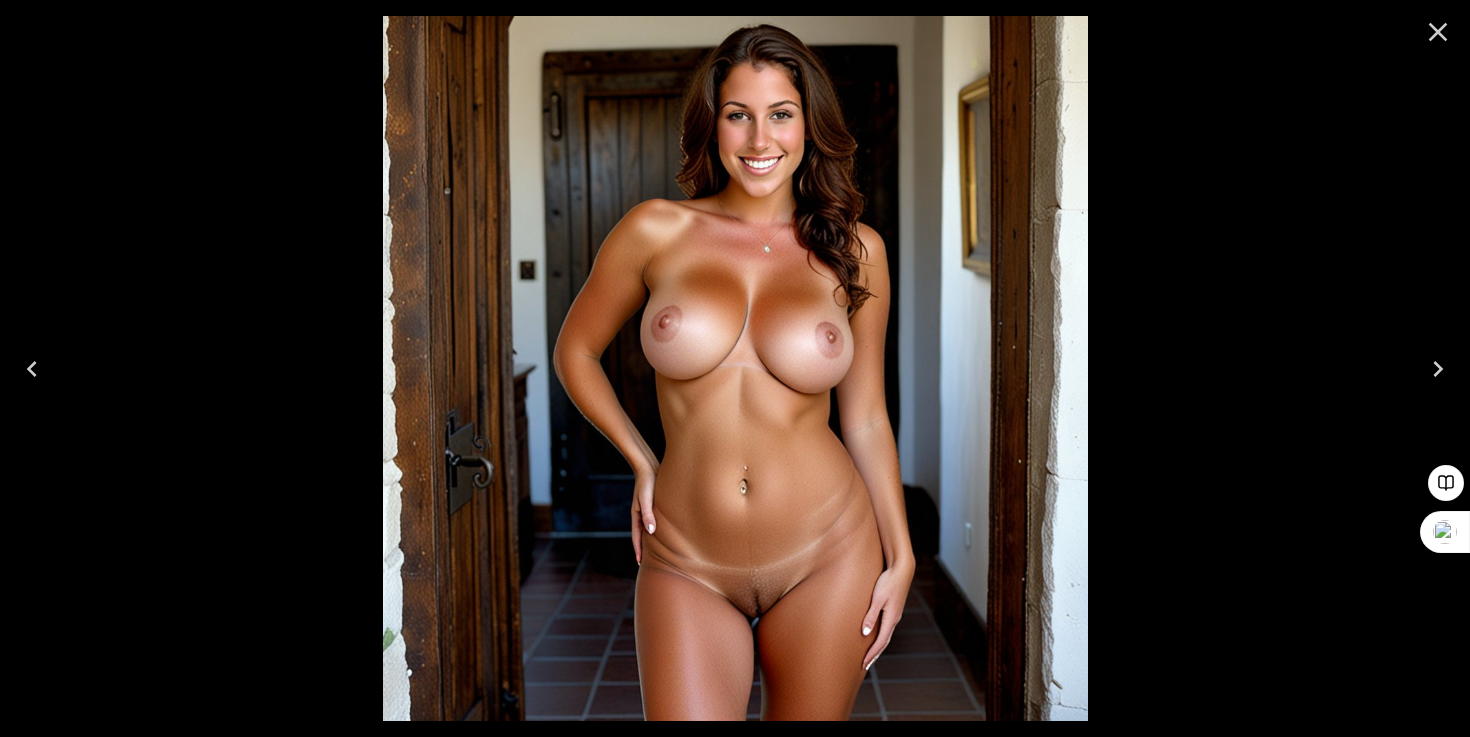 click at bounding box center [32, 369] 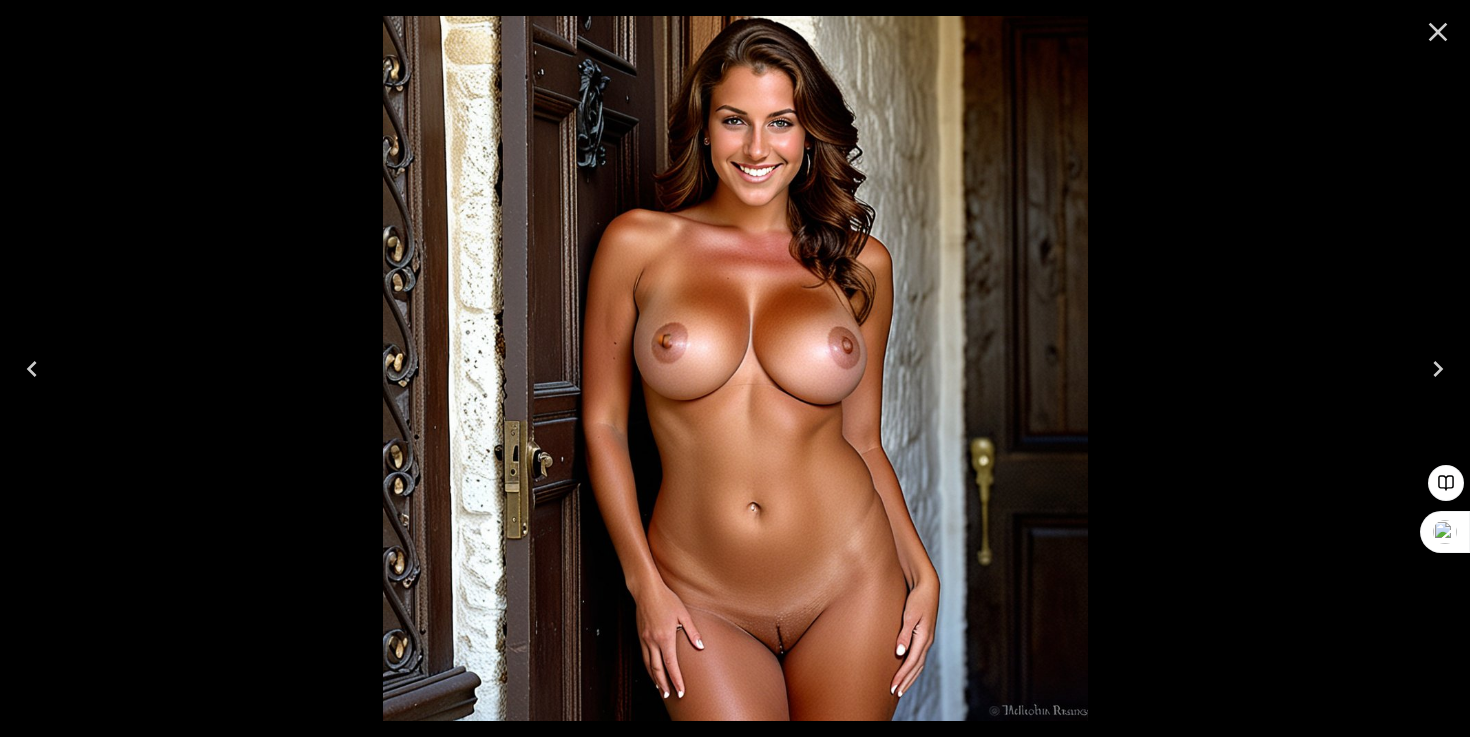 click at bounding box center [32, 369] 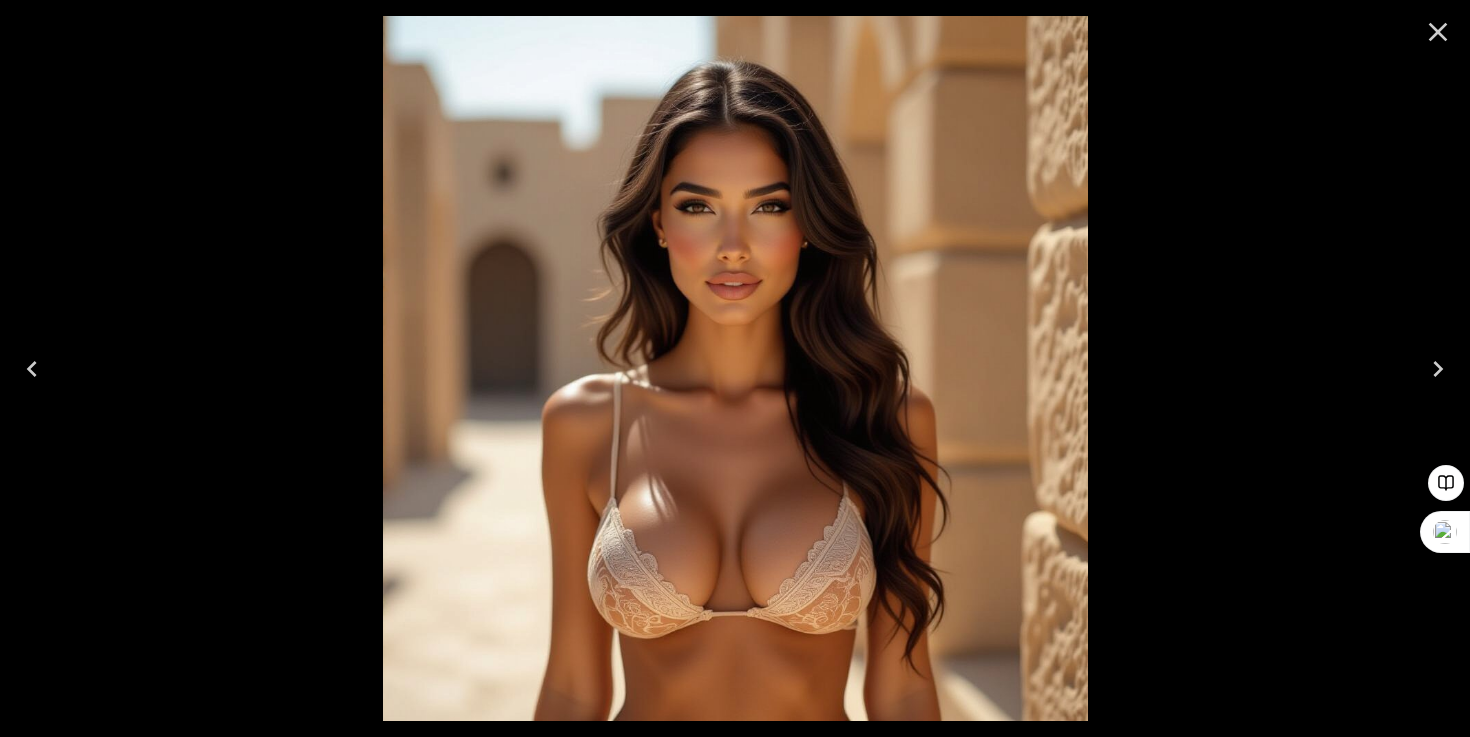 click 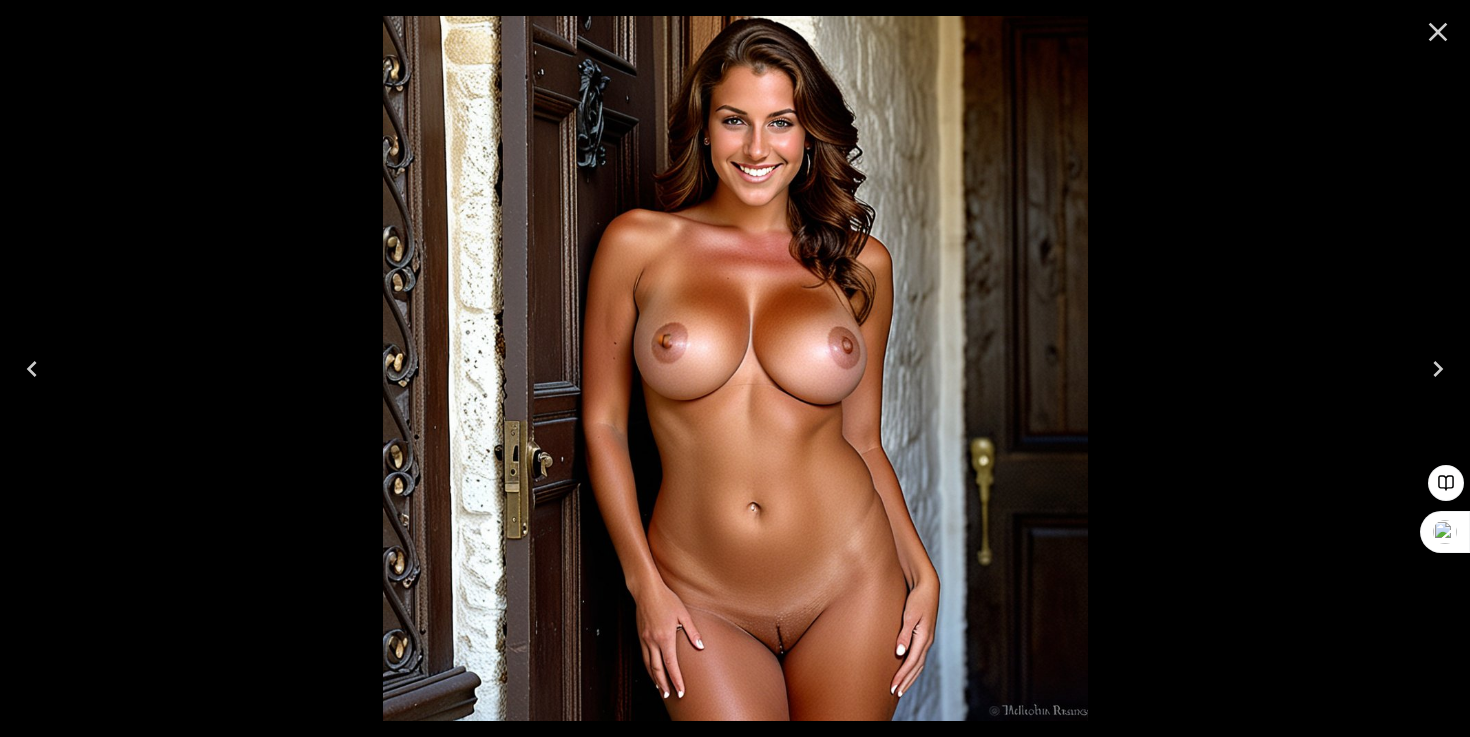 click 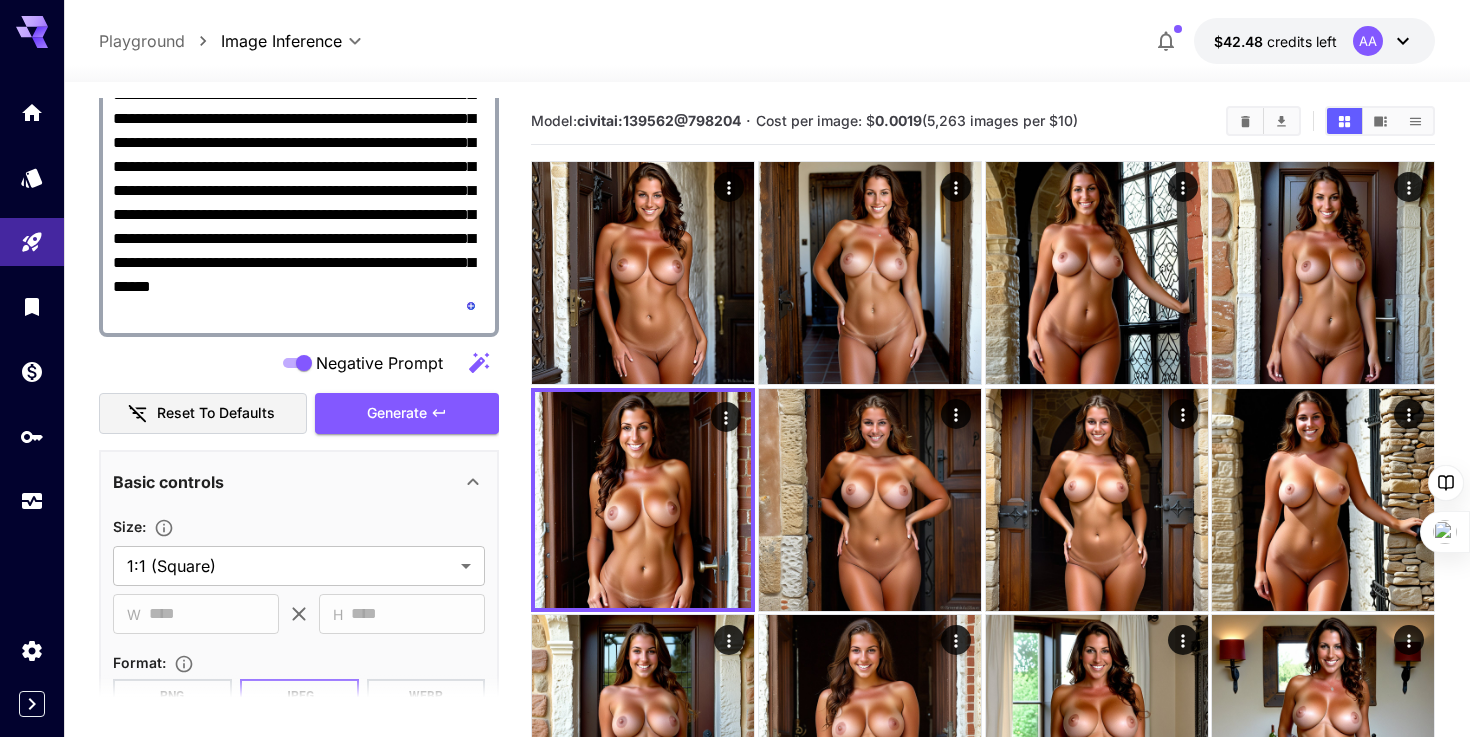 scroll, scrollTop: 100, scrollLeft: 0, axis: vertical 